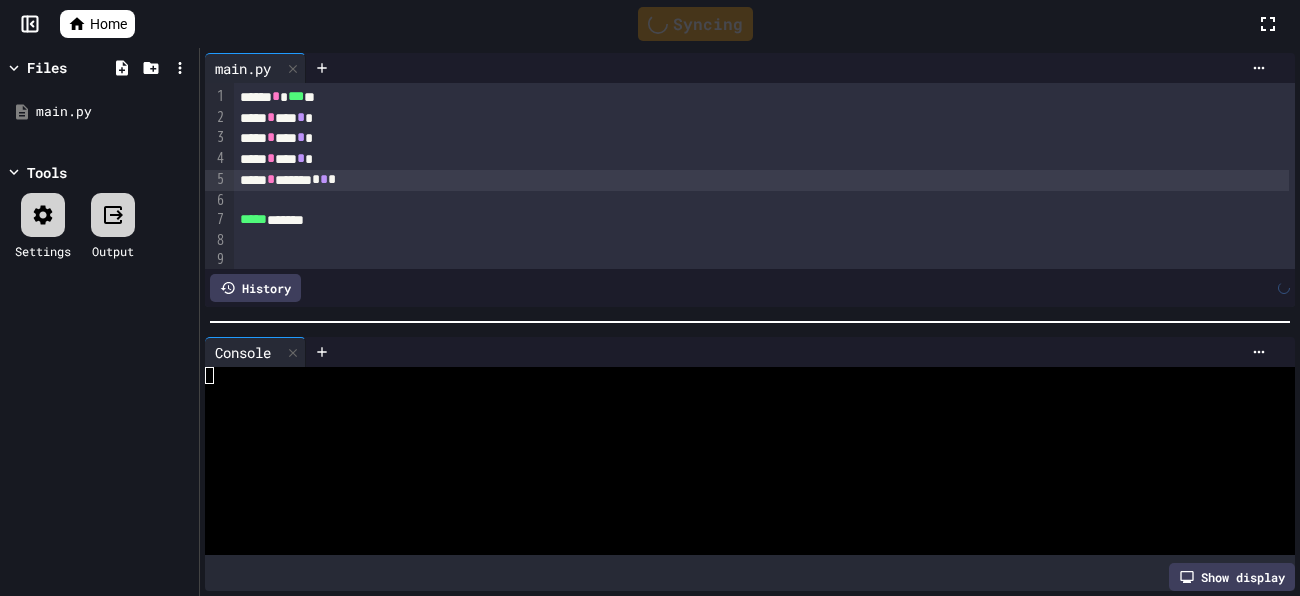 scroll, scrollTop: 0, scrollLeft: 0, axis: both 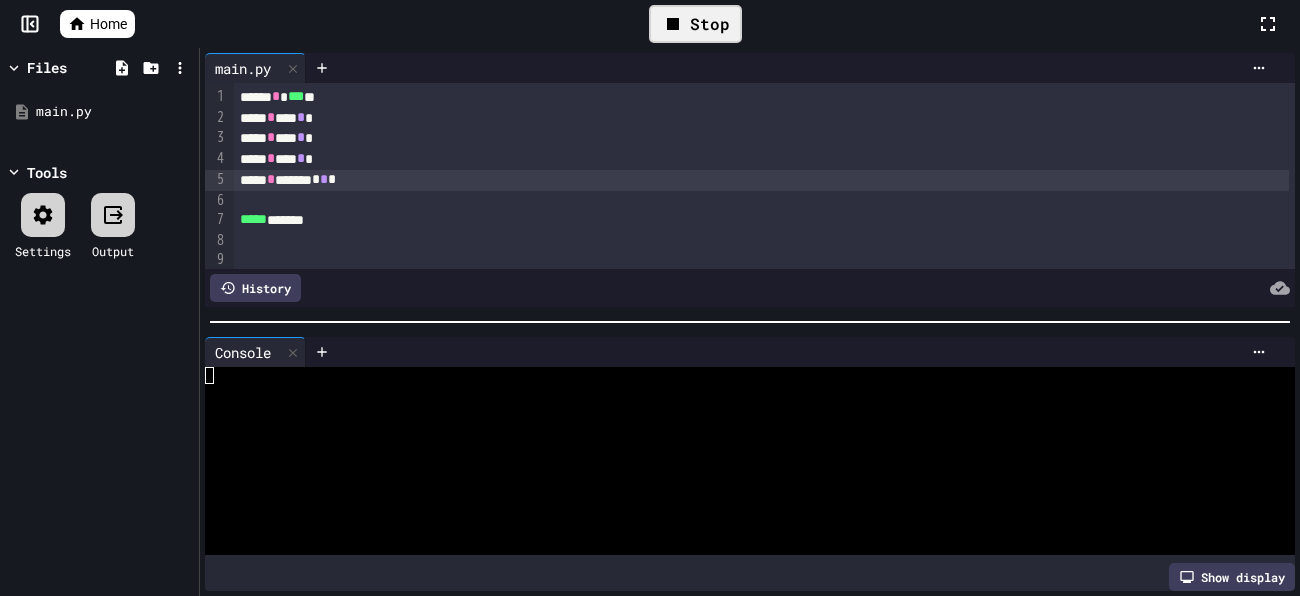 click 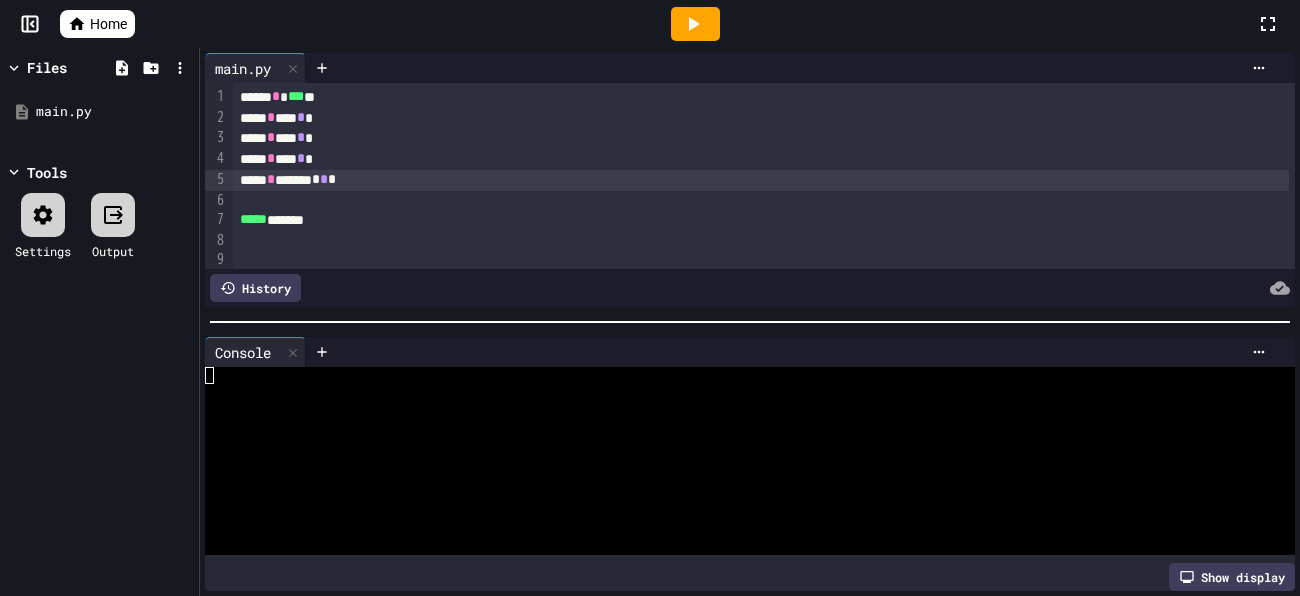 click at bounding box center [695, 24] 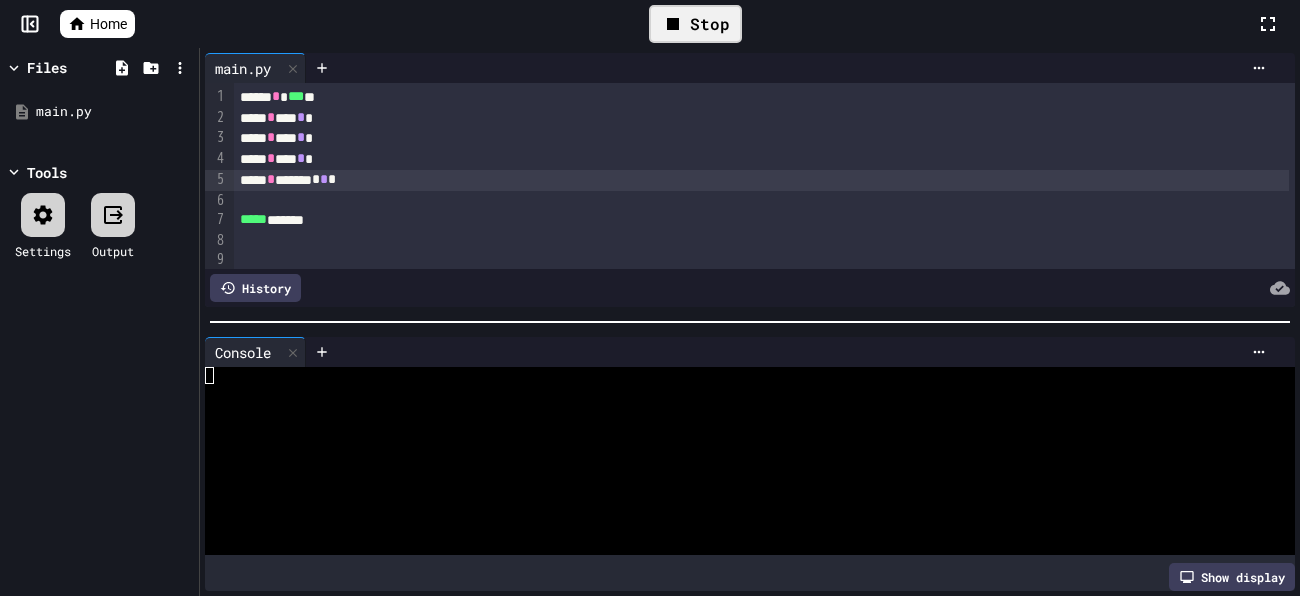 click at bounding box center (764, 201) 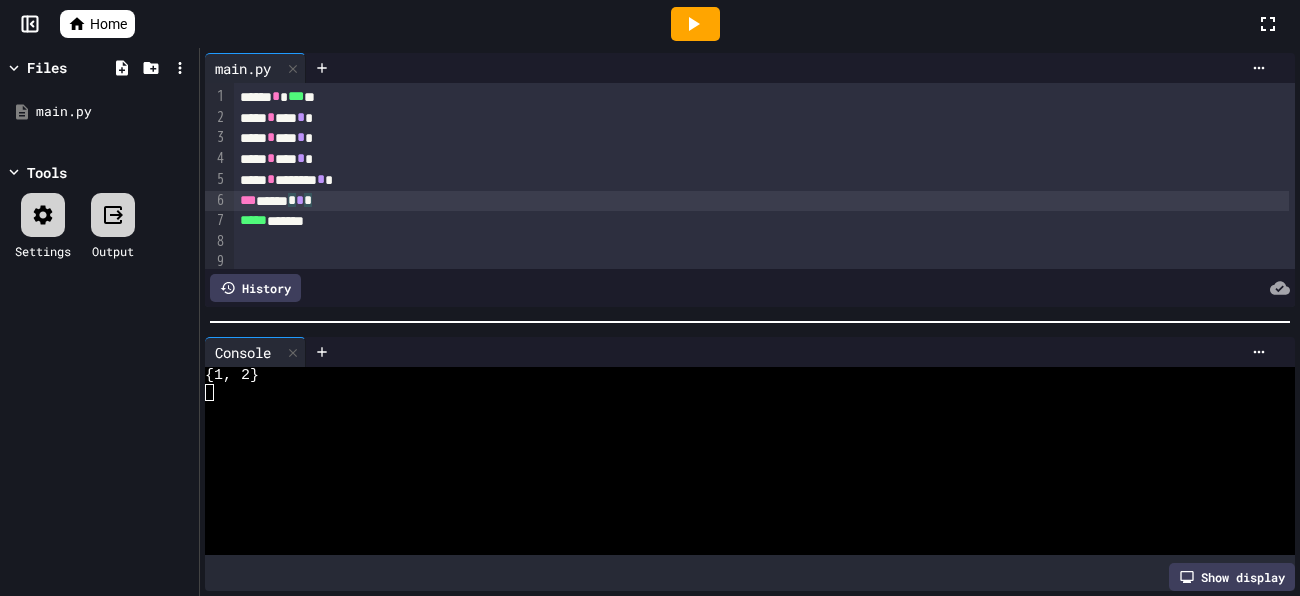 click 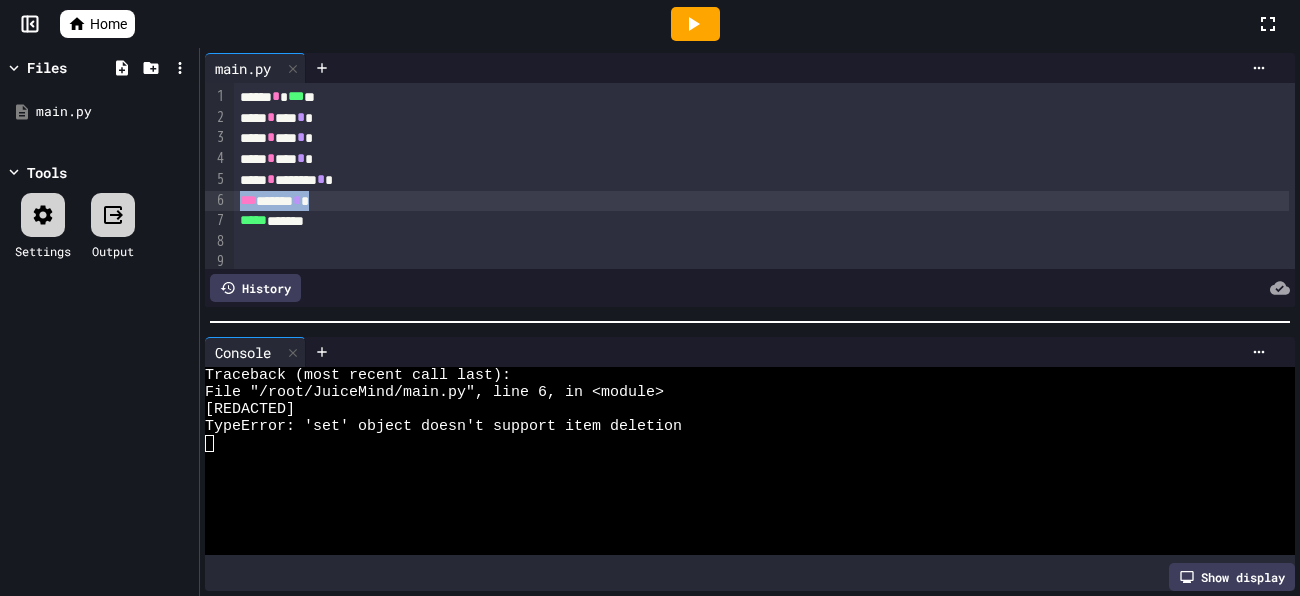 drag, startPoint x: 355, startPoint y: 197, endPoint x: 235, endPoint y: 196, distance: 120.004166 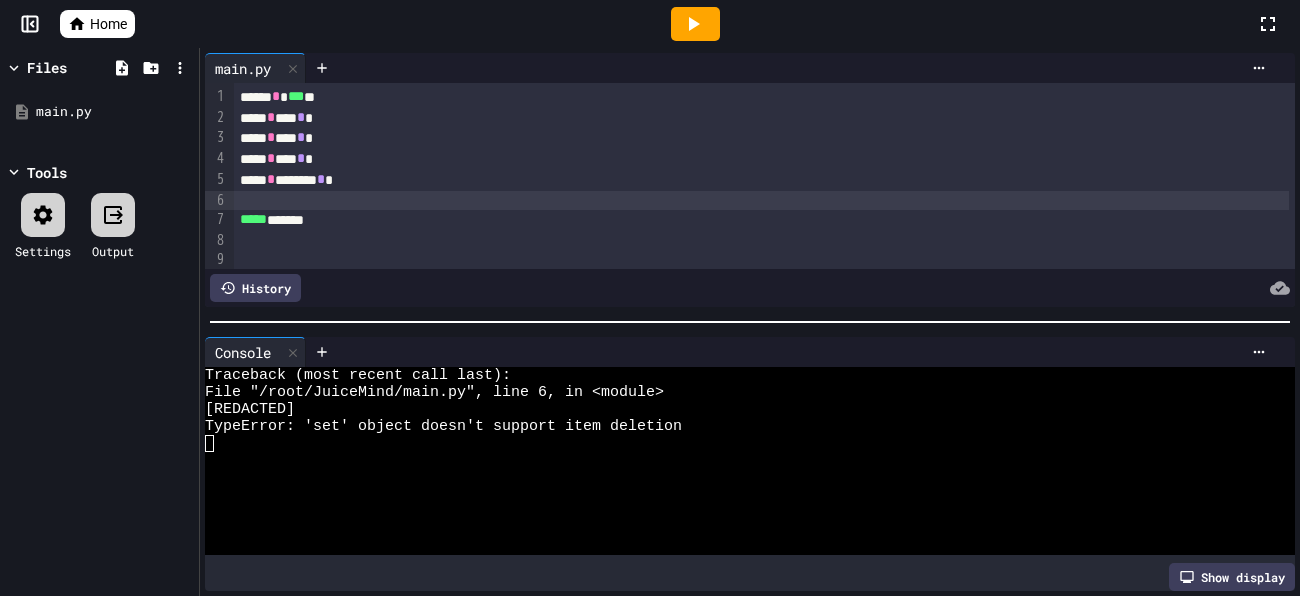 click 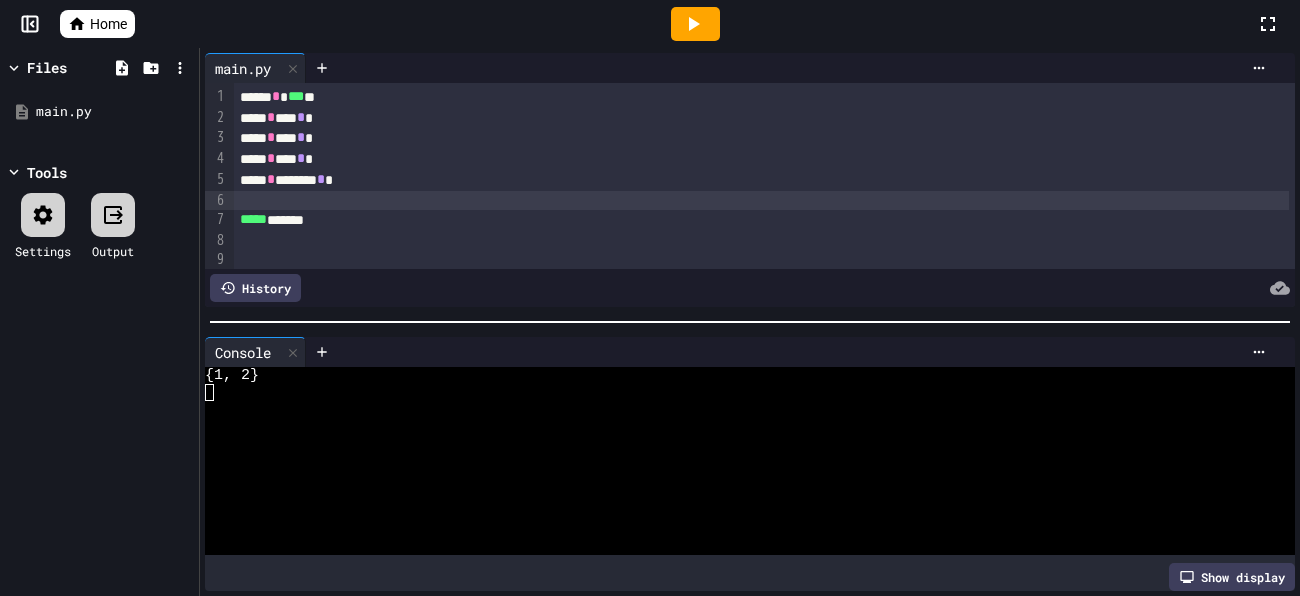 click on "***** * ******** * *" at bounding box center [761, 180] 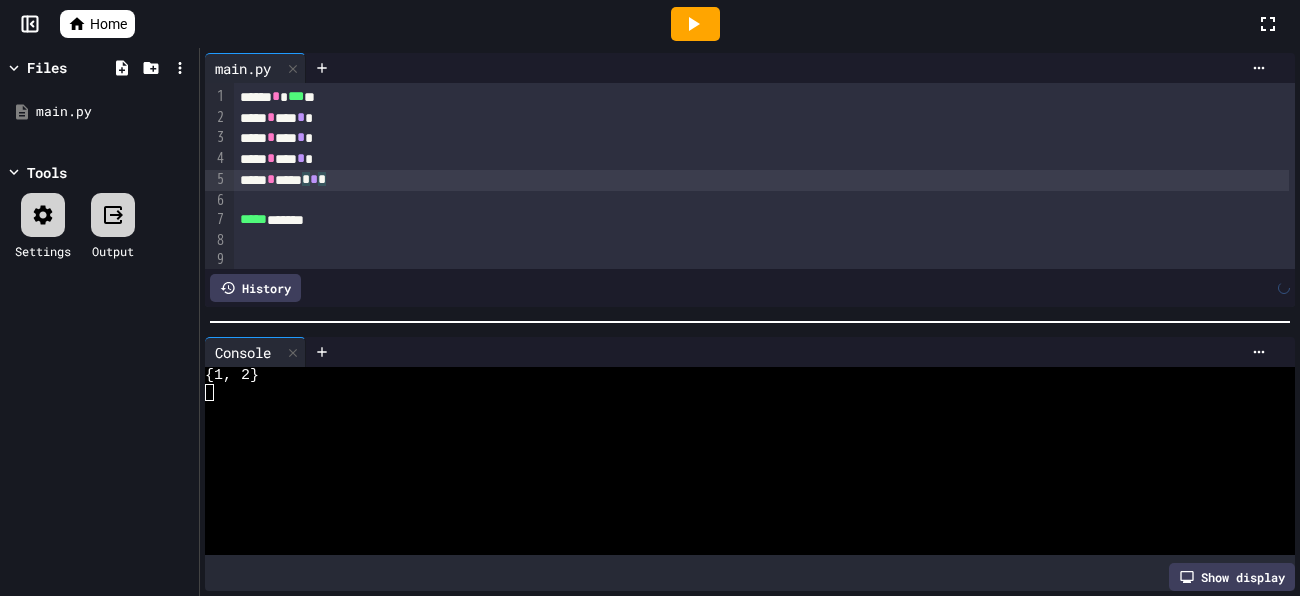 click at bounding box center [695, 24] 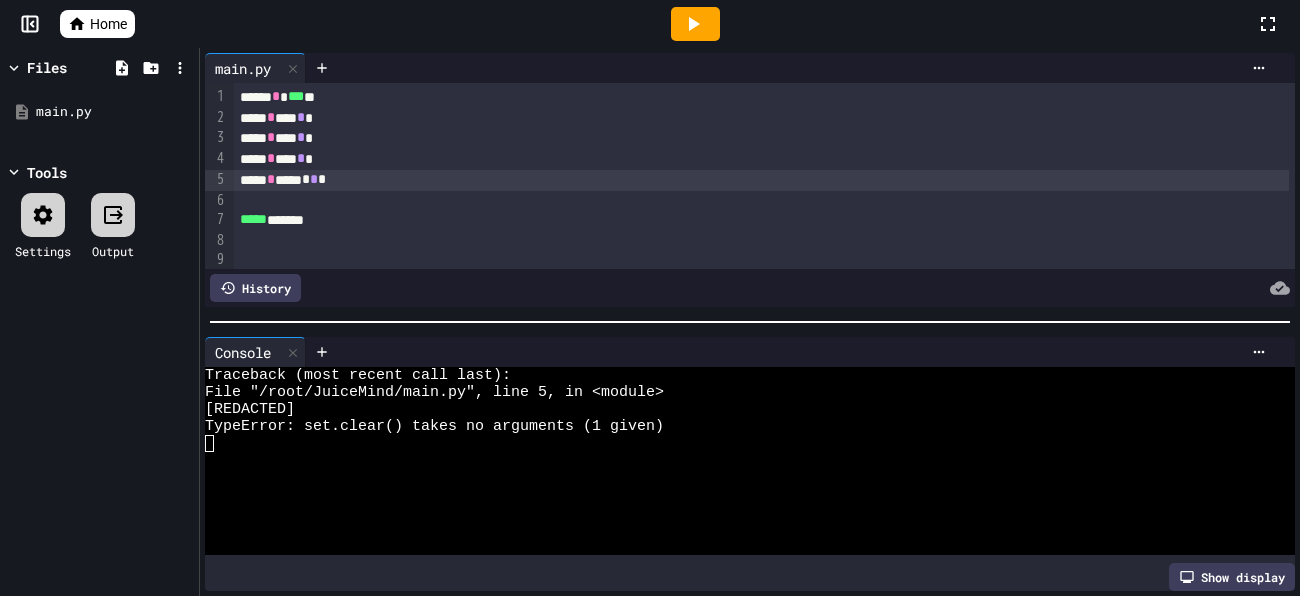 click on "*" at bounding box center [322, 179] 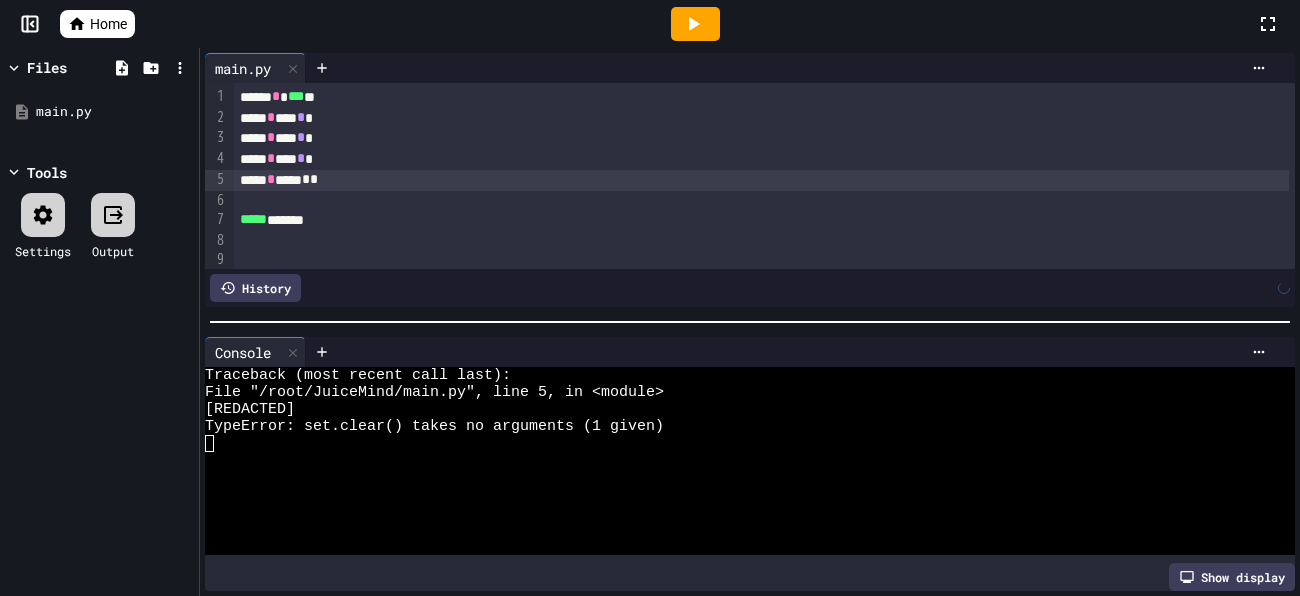 click 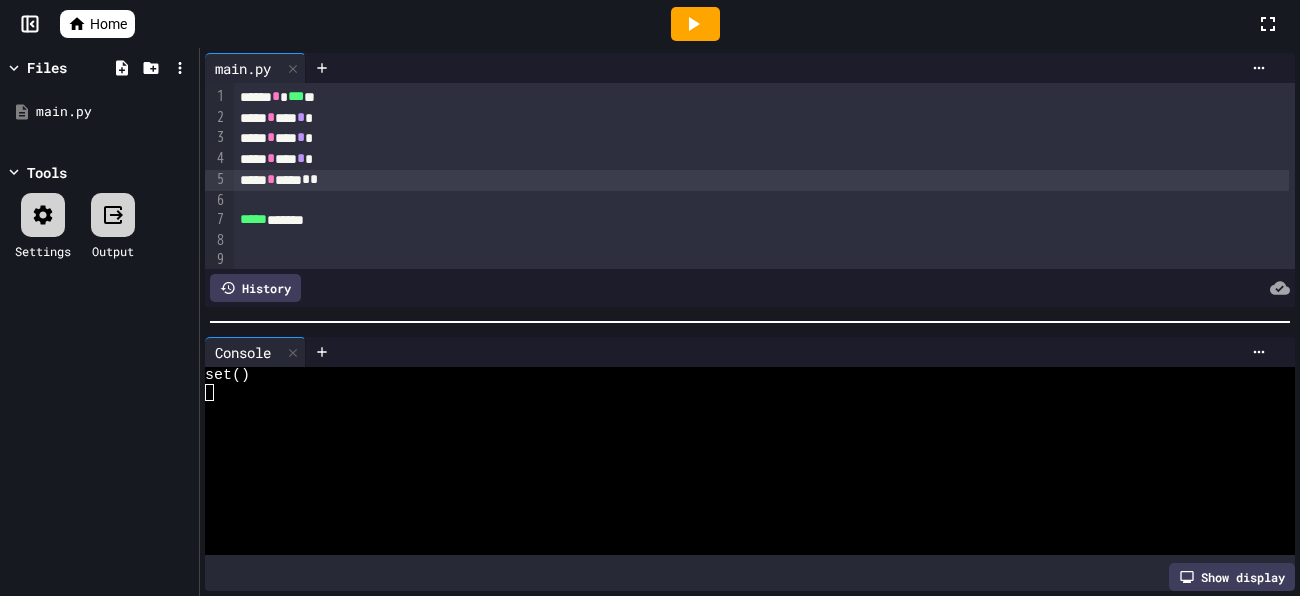 click on "***** *   *** **" at bounding box center (761, 97) 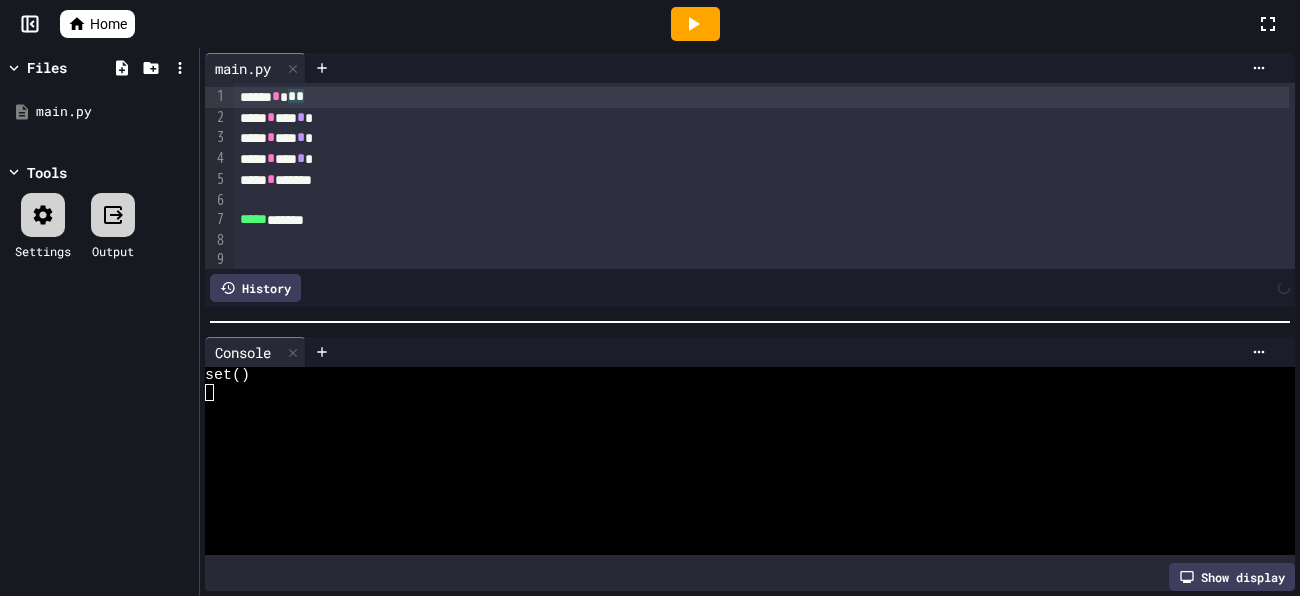 click at bounding box center [695, 24] 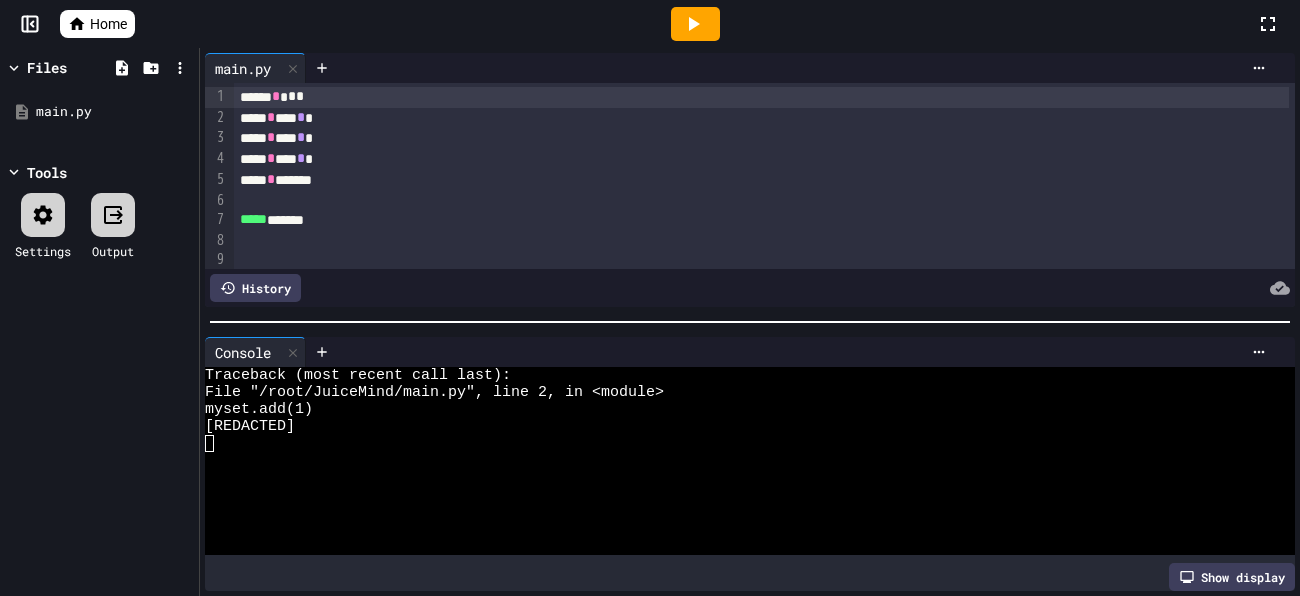 click on "*" at bounding box center (292, 96) 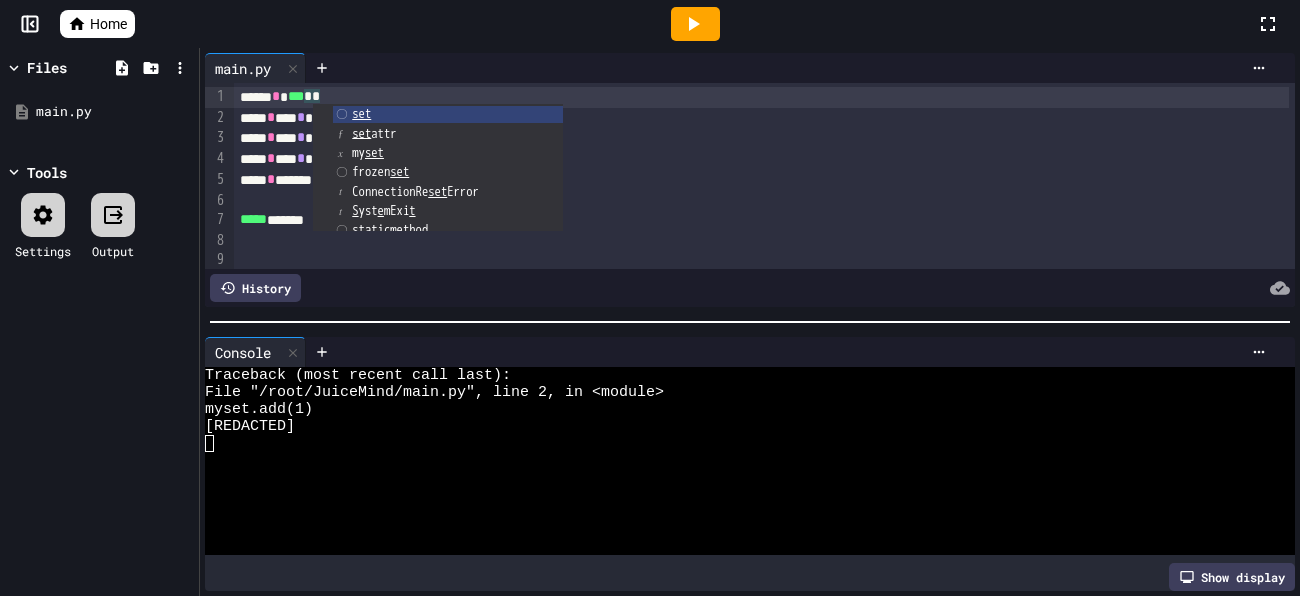 click on "***** * **** * *" at bounding box center (761, 159) 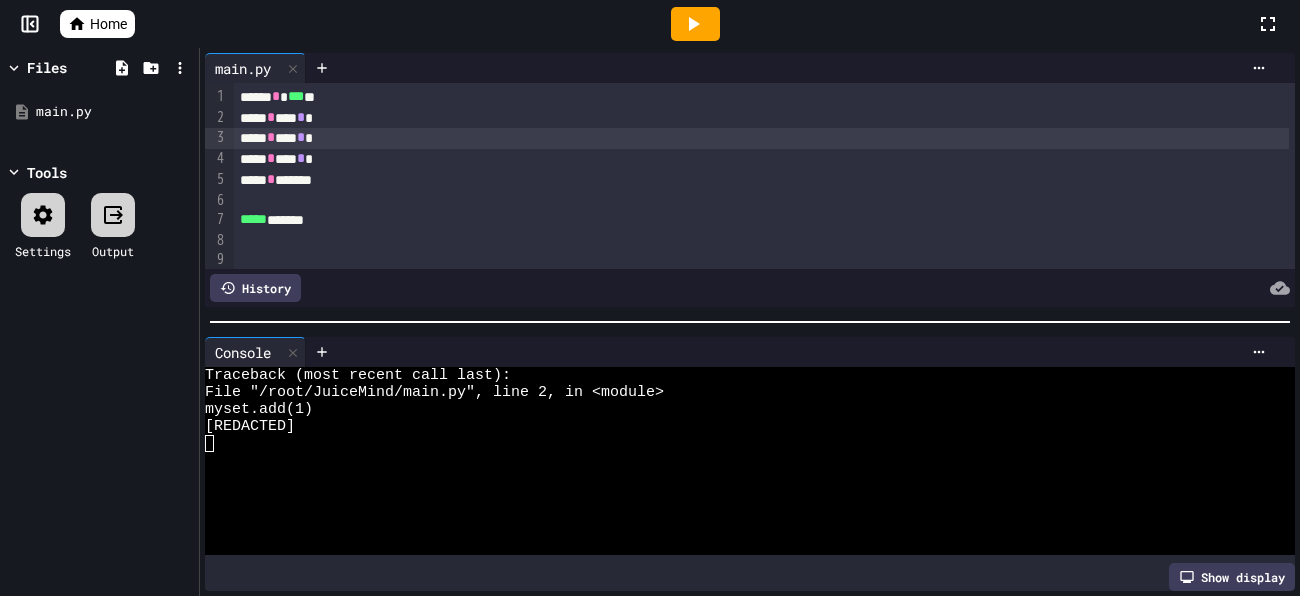 click on "***** * *******" at bounding box center (761, 180) 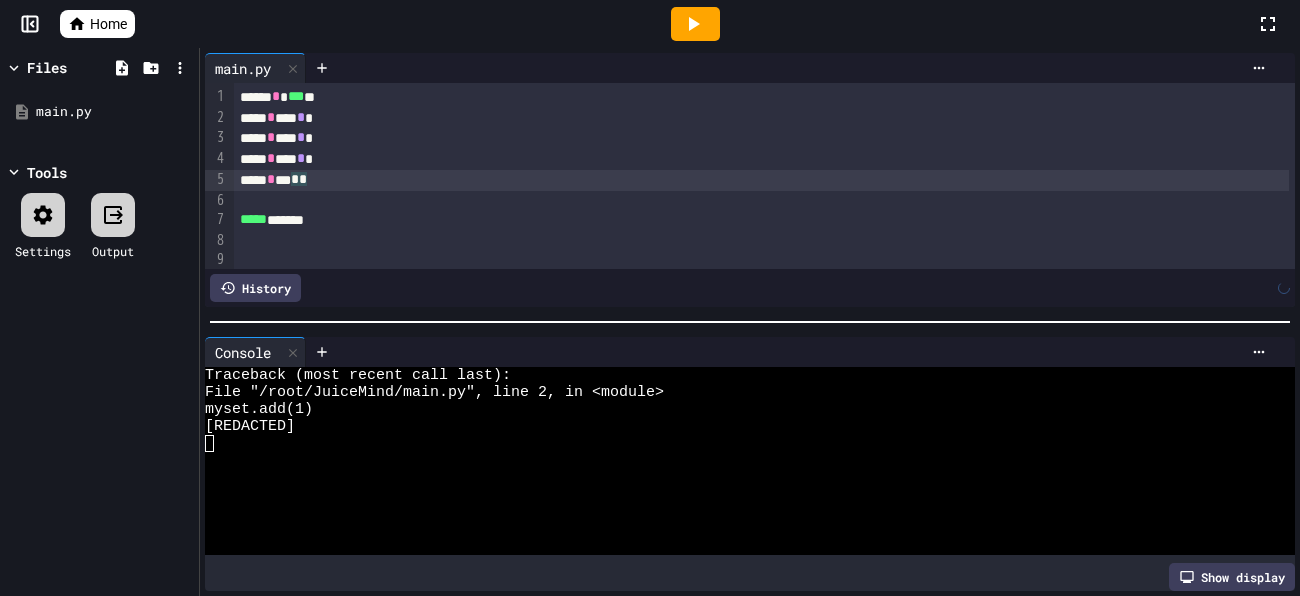 click 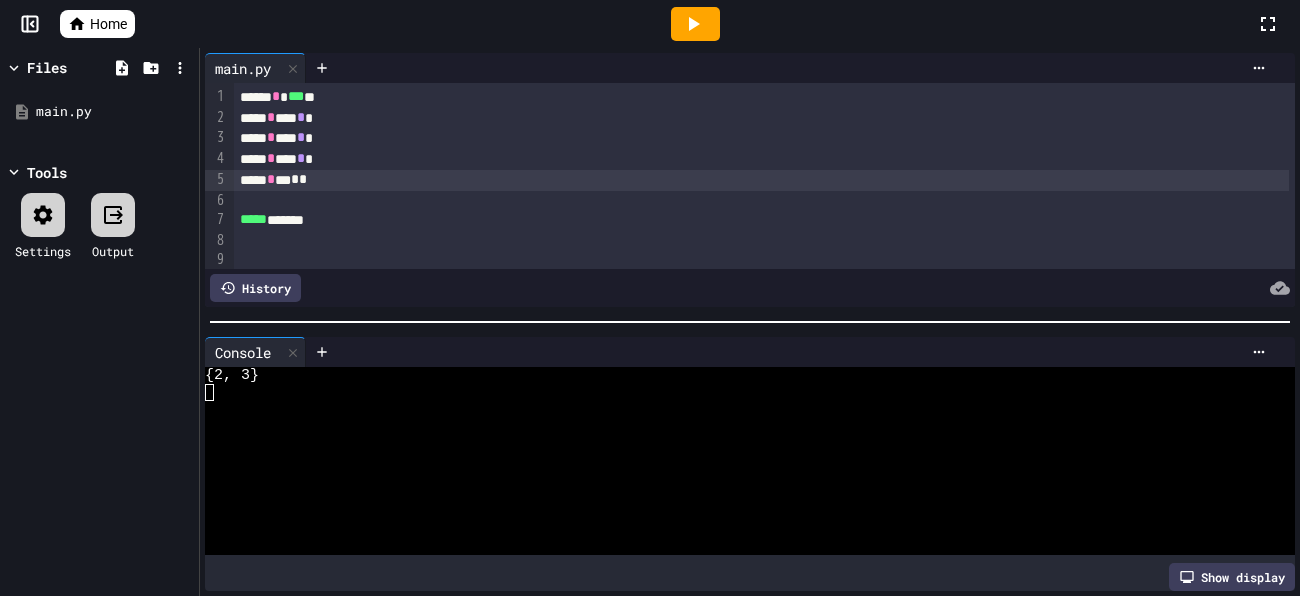 click on "***** * *** * *" at bounding box center [761, 180] 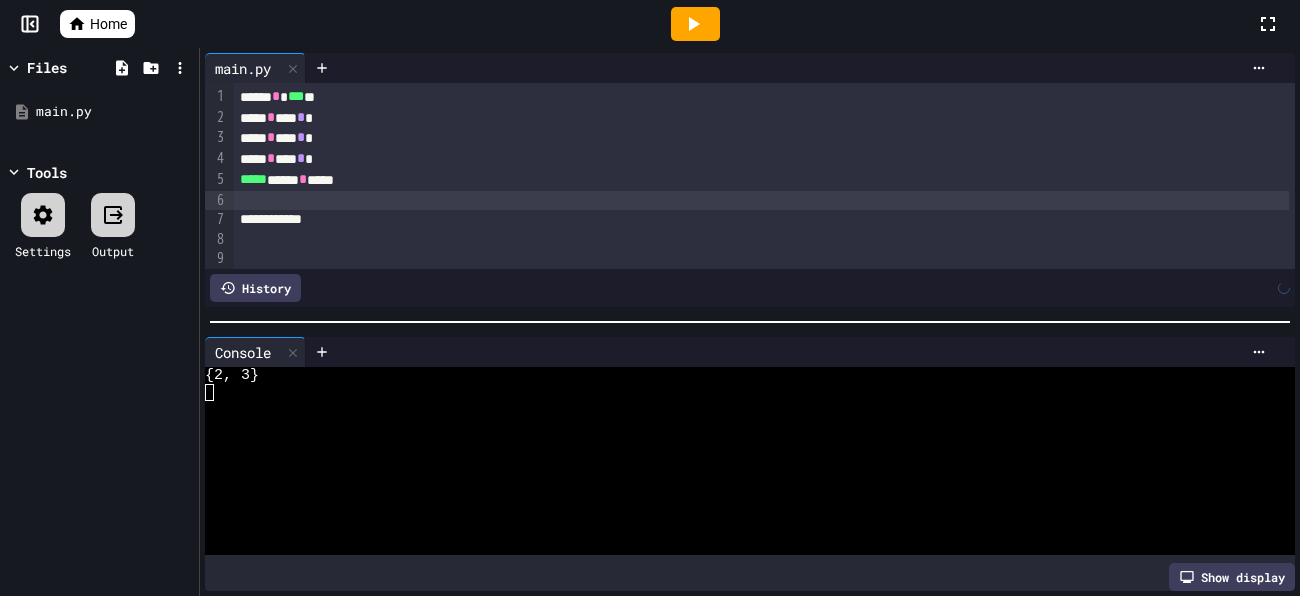 click at bounding box center (761, 201) 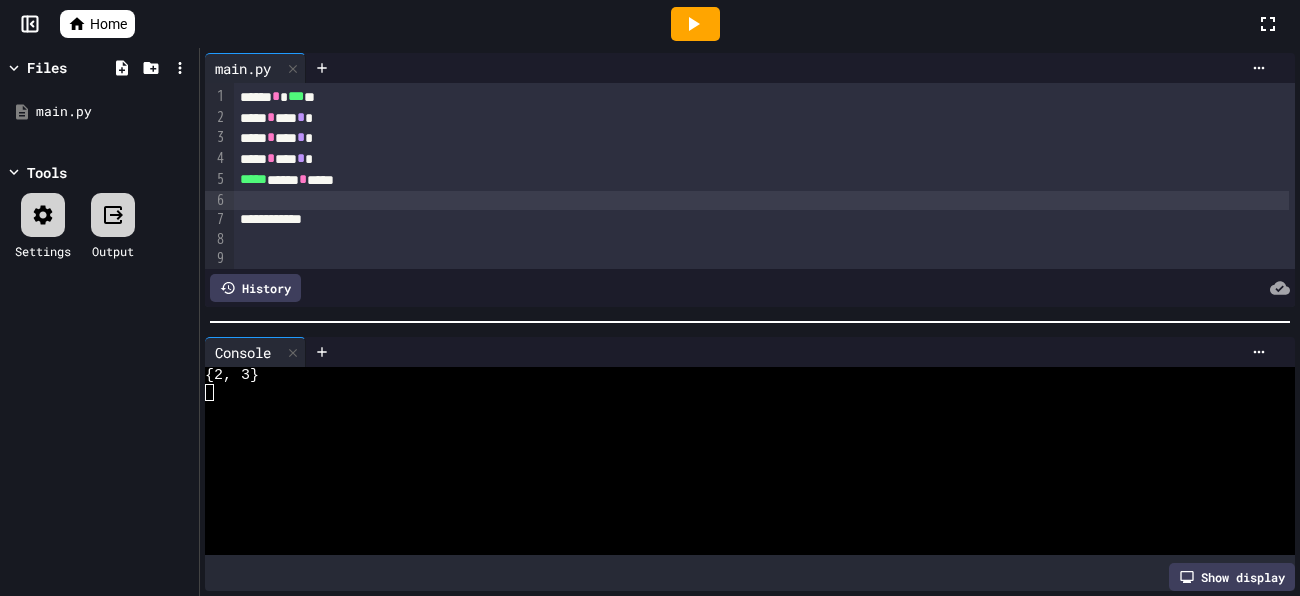 click on "[REDACTED]" at bounding box center [761, 180] 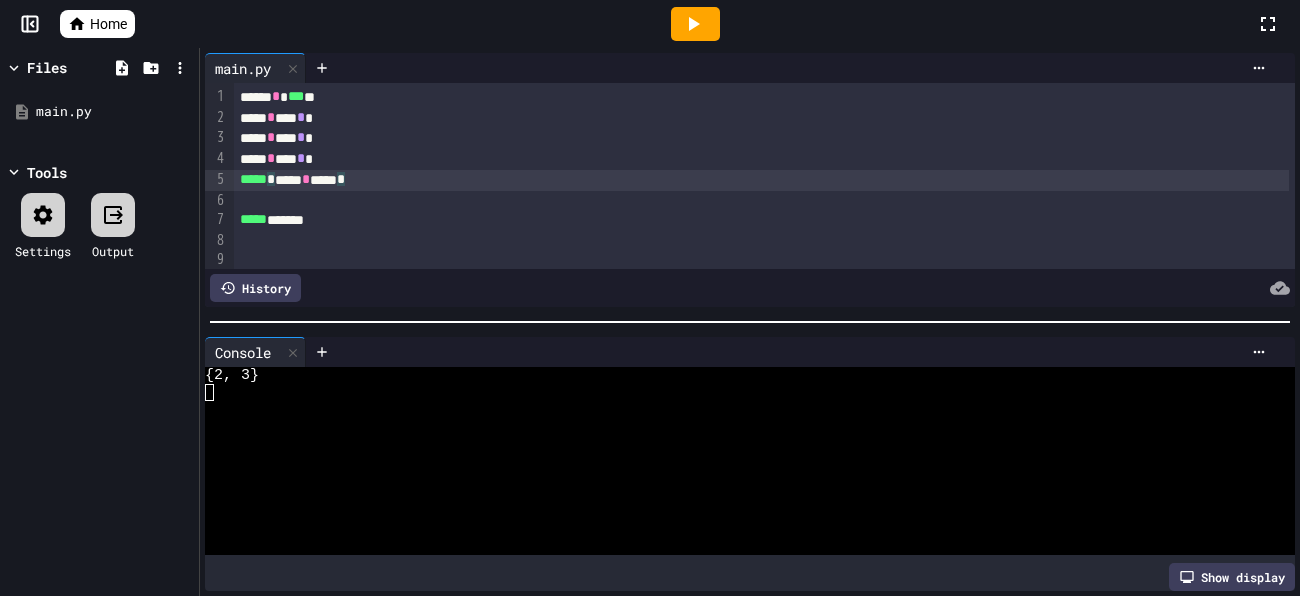 click 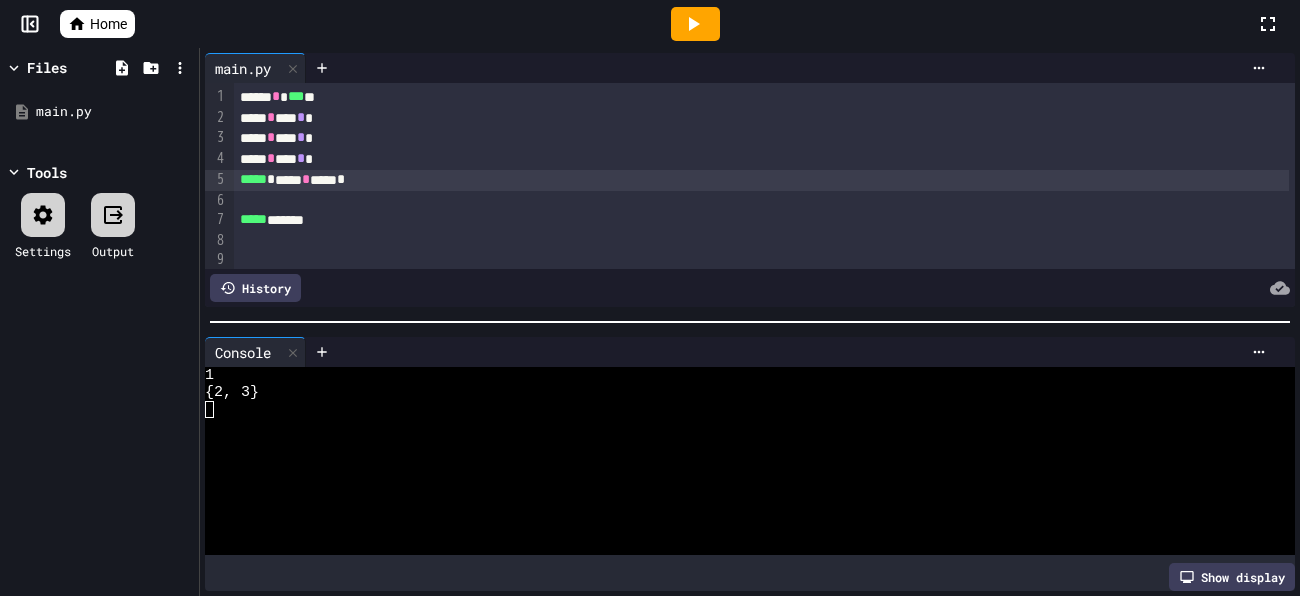 click on "[REDACTED]" at bounding box center [761, 180] 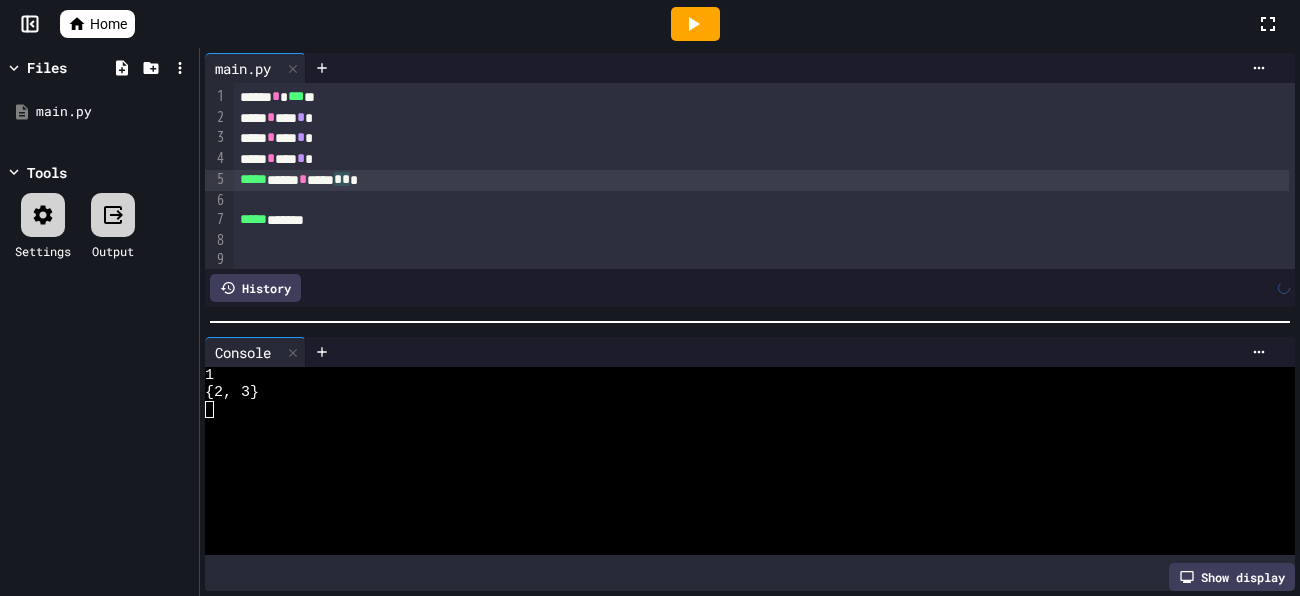 click 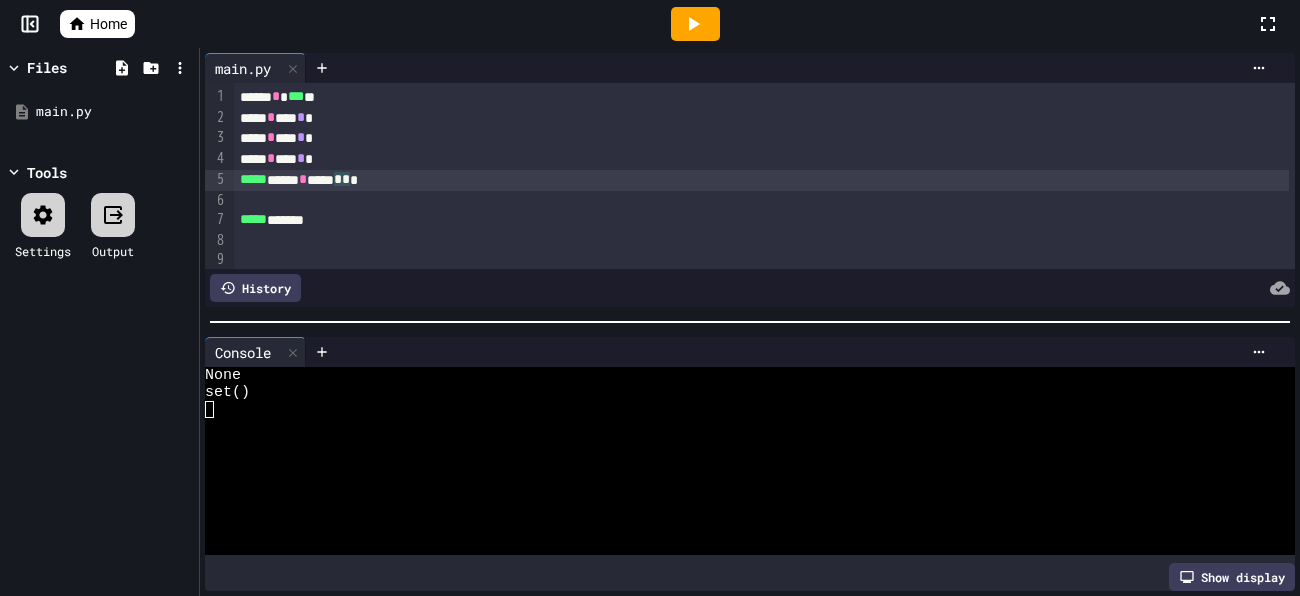 click on "*" at bounding box center (338, 179) 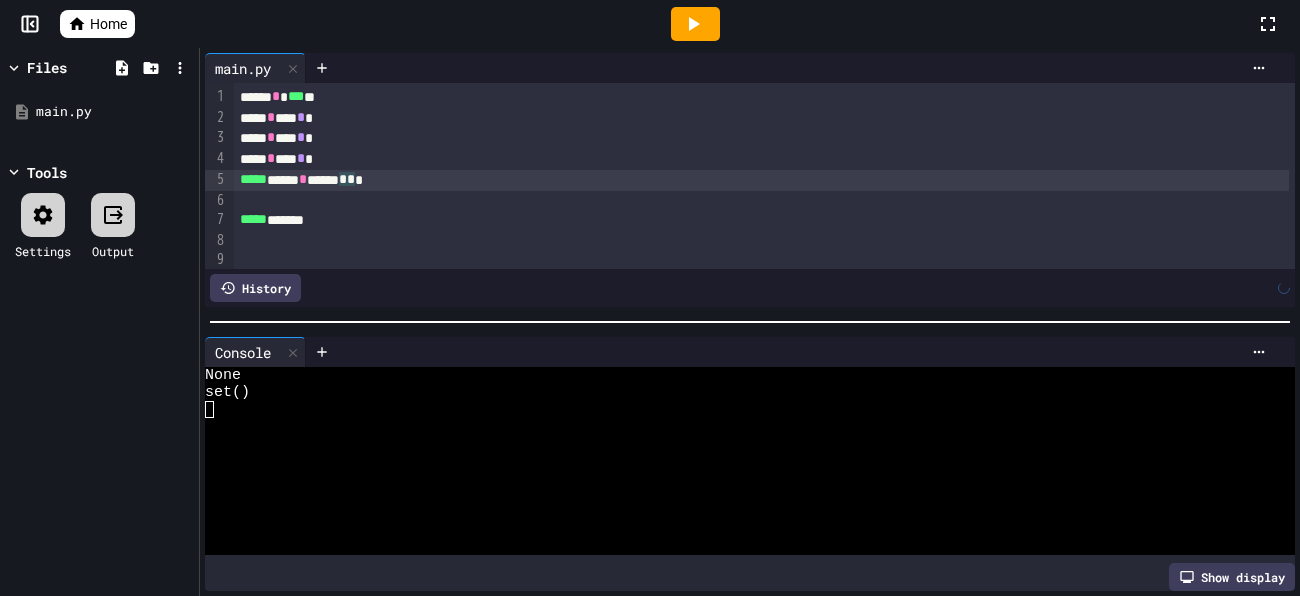 click 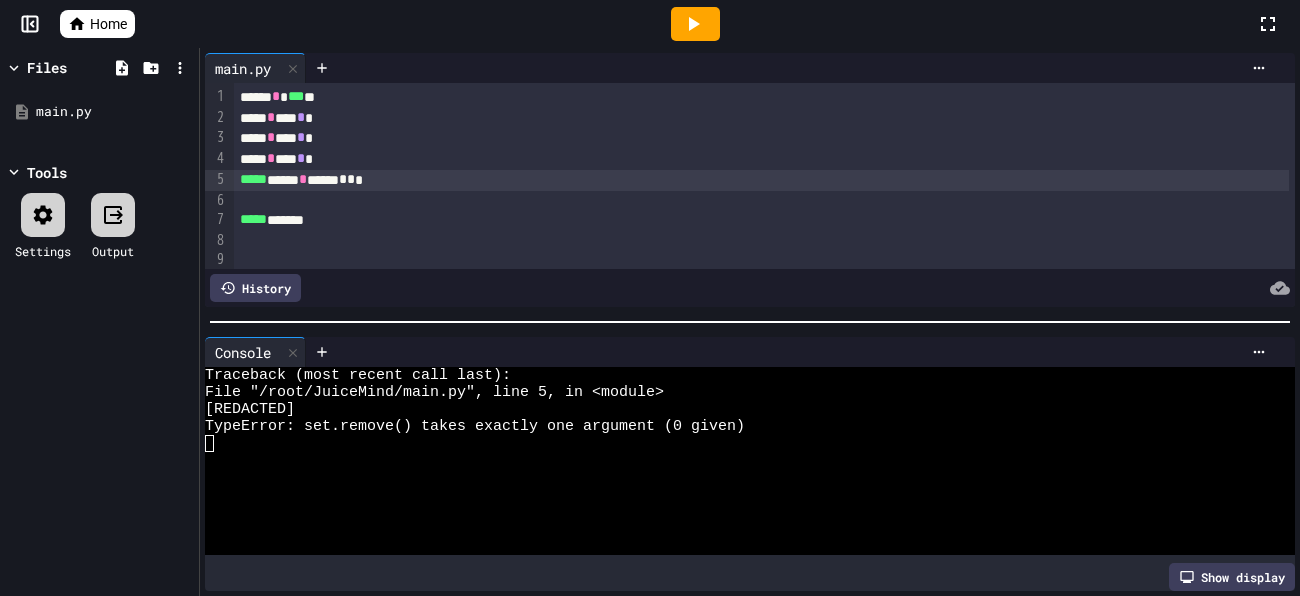 click on "*" at bounding box center (343, 179) 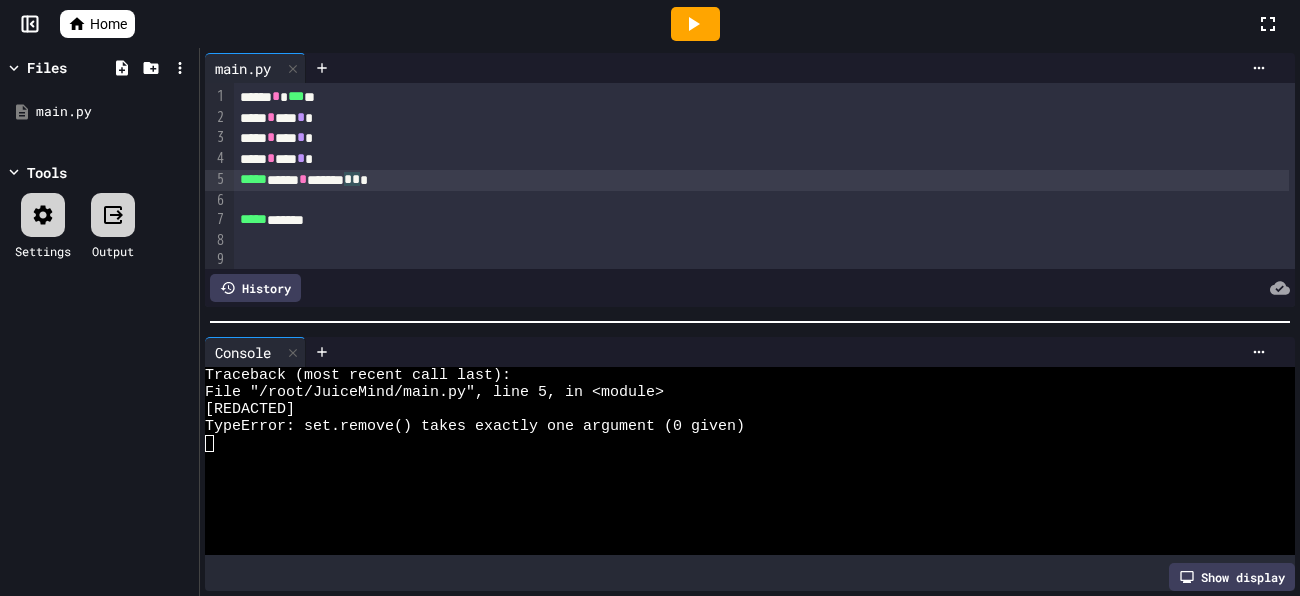 click at bounding box center [695, 24] 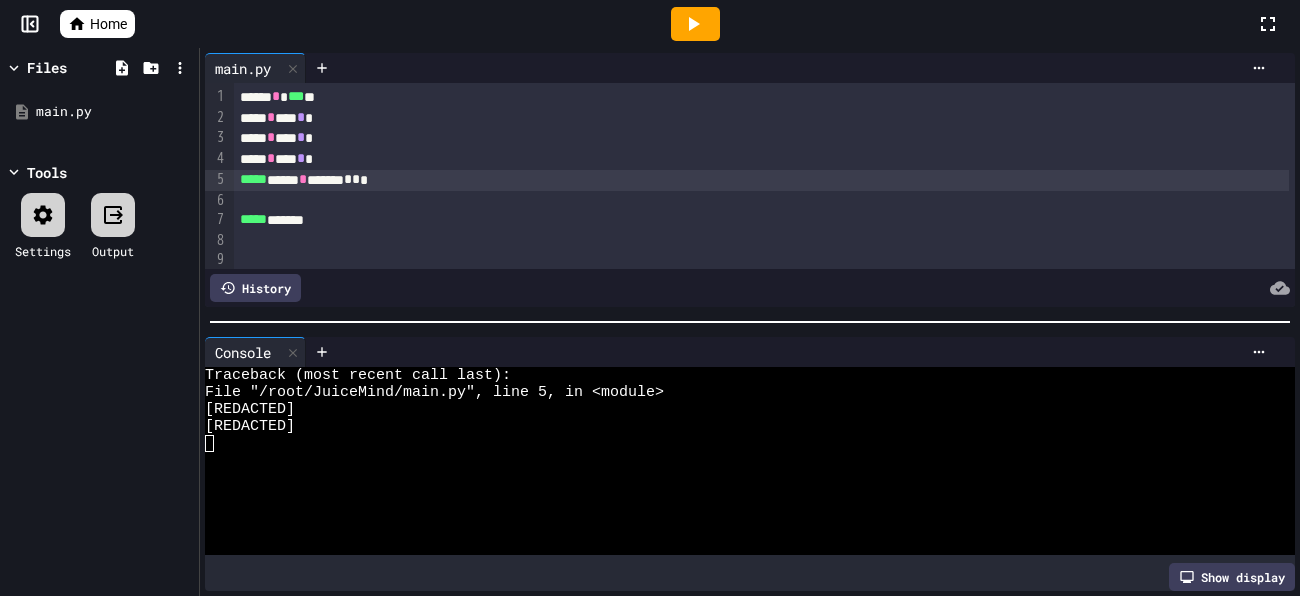 click on "*" at bounding box center (348, 179) 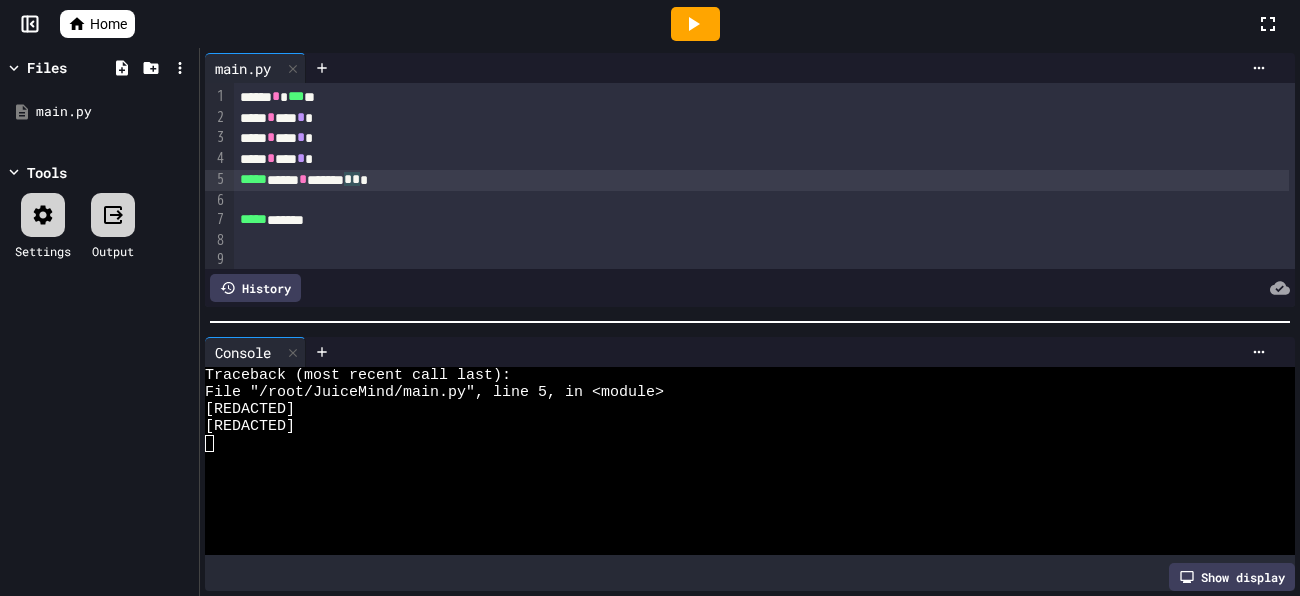 click on "*" at bounding box center (356, 179) 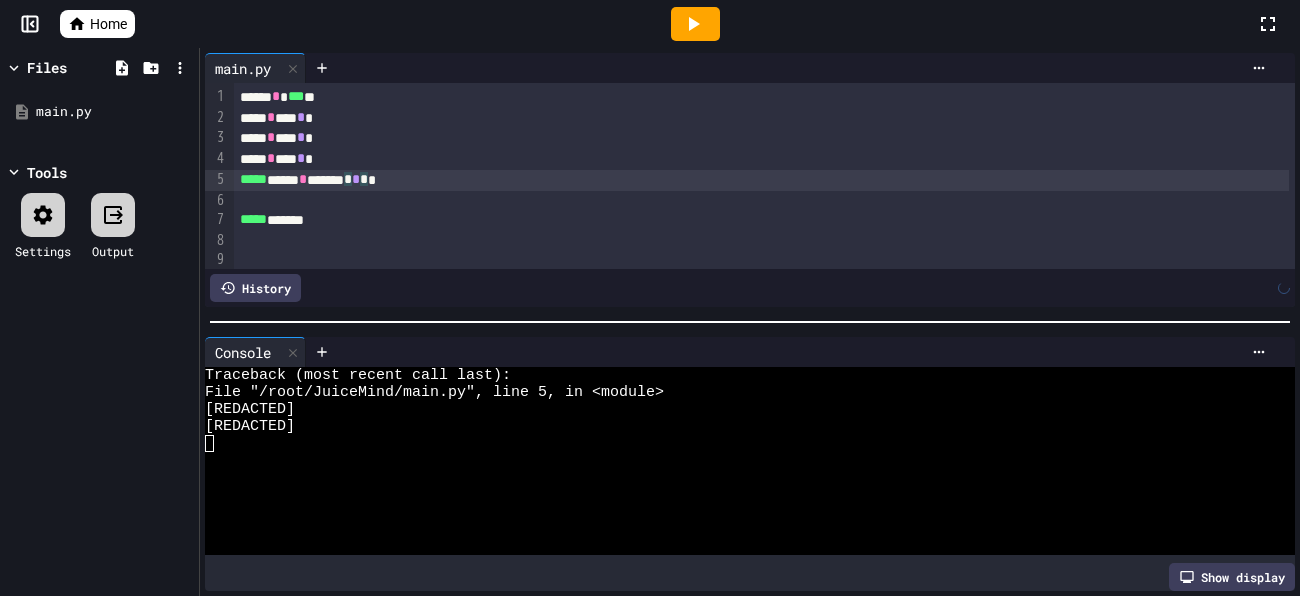 click at bounding box center [695, 24] 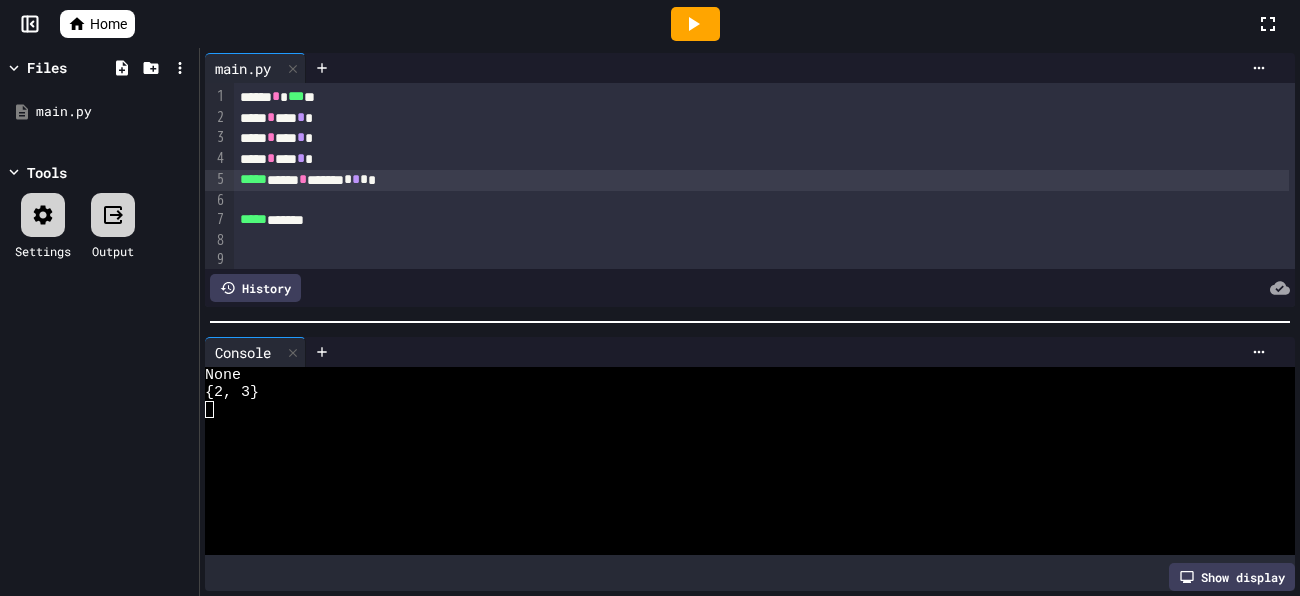 click on "*" at bounding box center (364, 179) 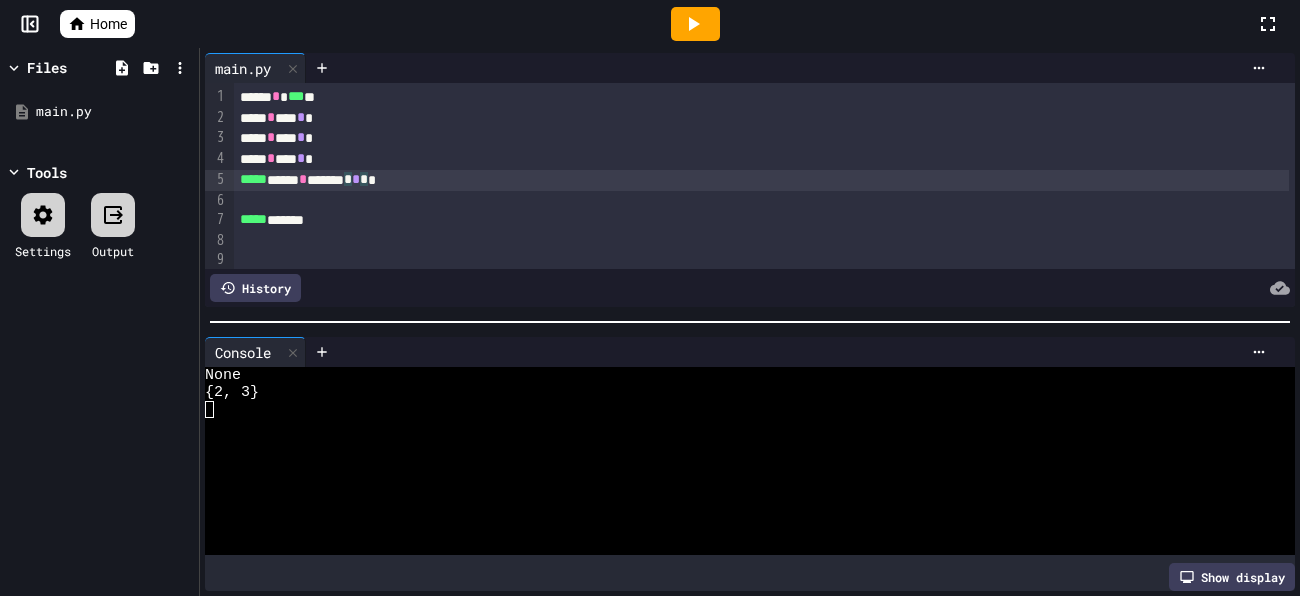 click on "*" at bounding box center [348, 179] 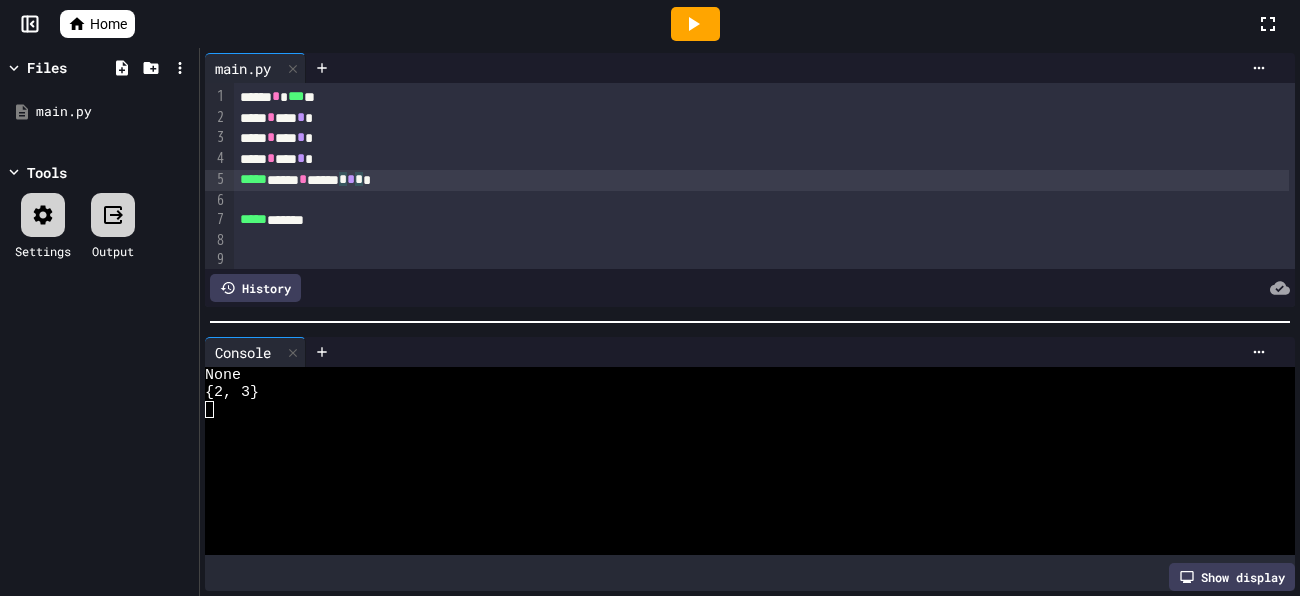 click 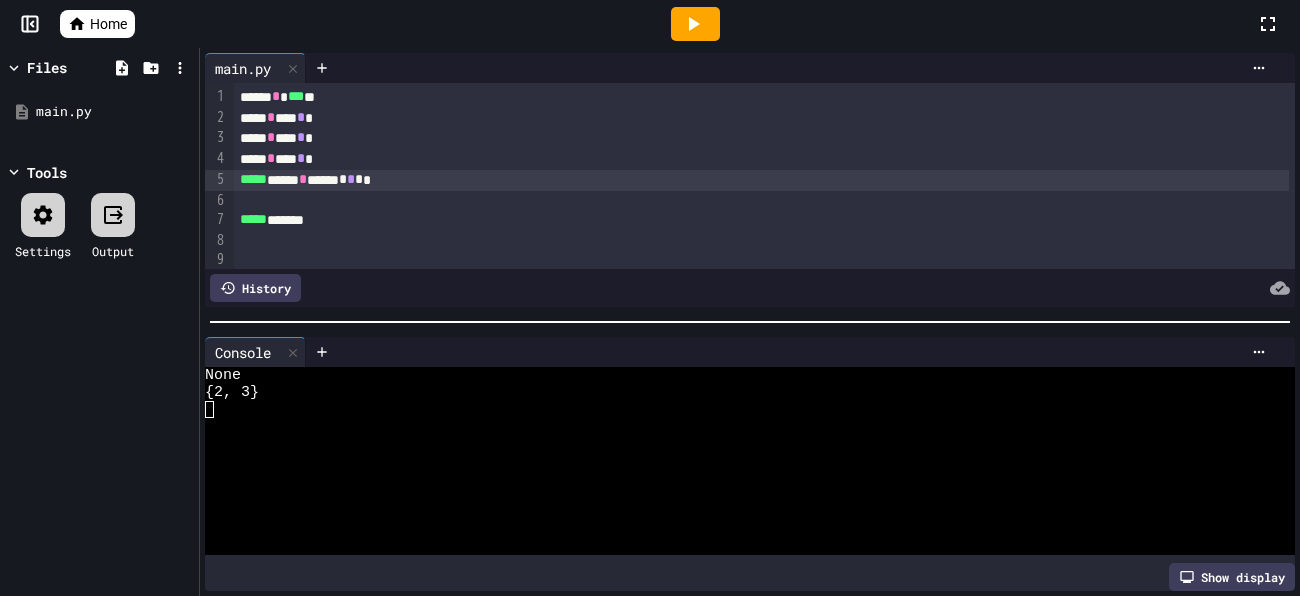 click on "[REDACTED]" at bounding box center (761, 180) 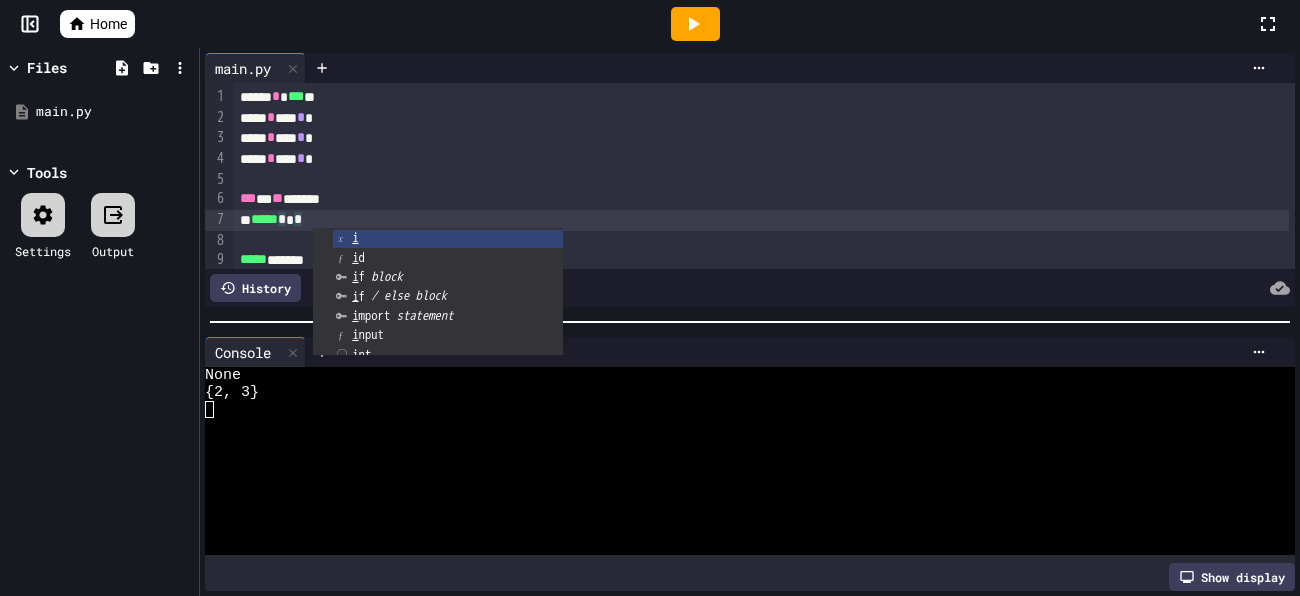 click at bounding box center [761, 241] 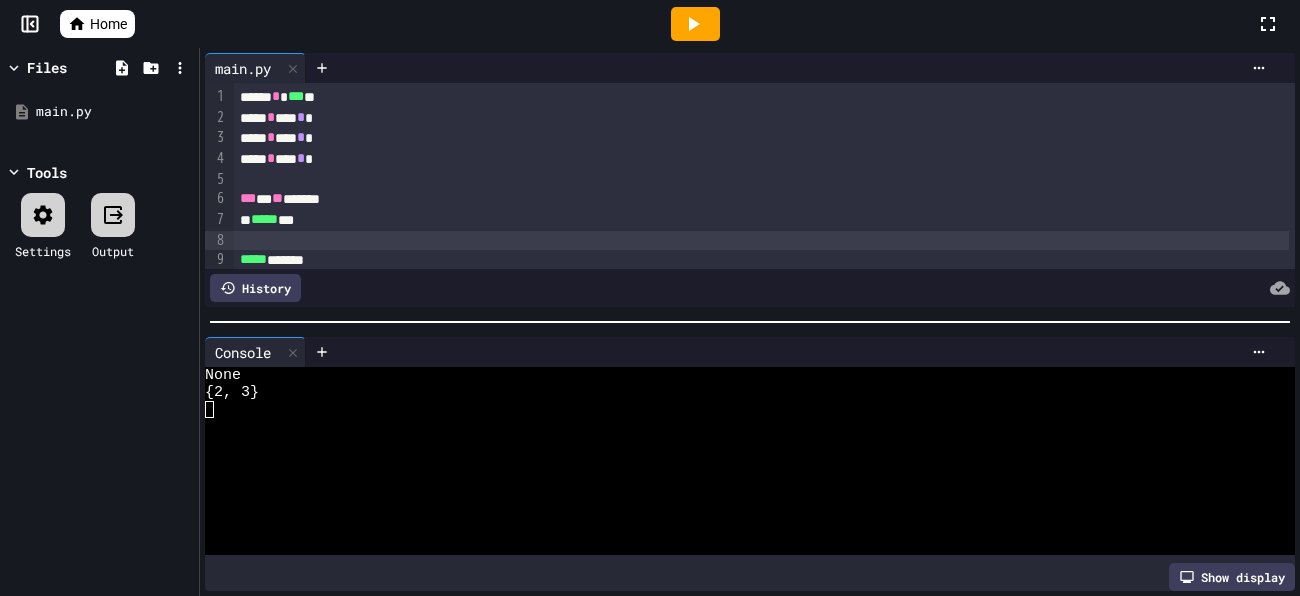 click on "***** *******" at bounding box center [761, 260] 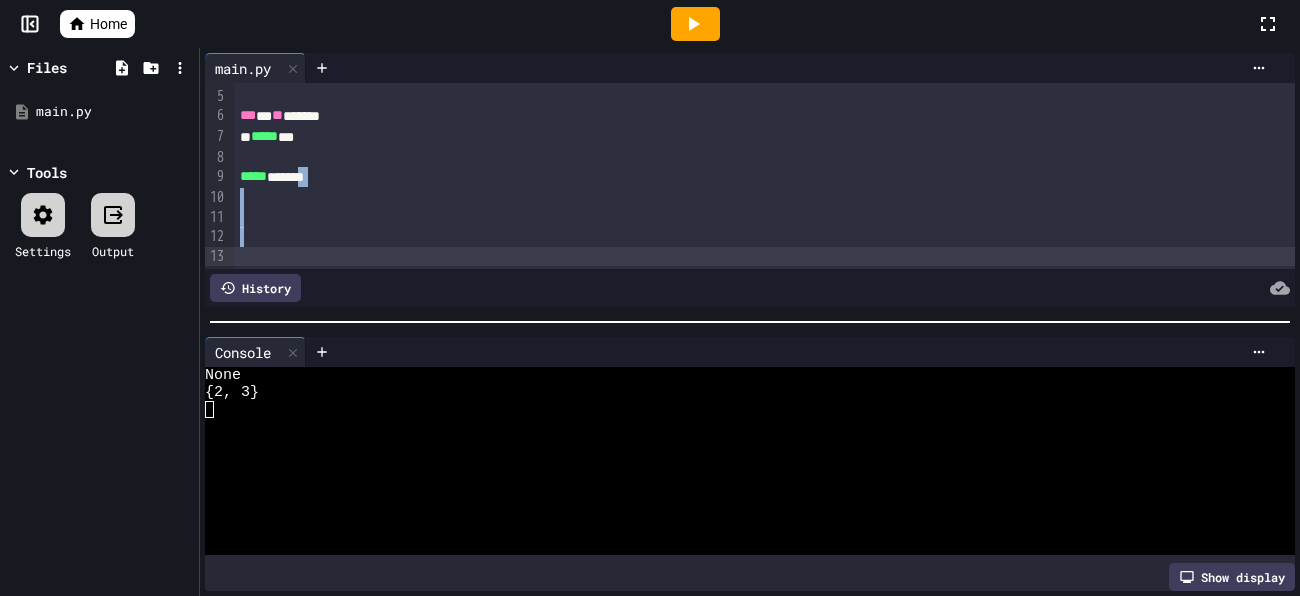 scroll, scrollTop: 84, scrollLeft: 0, axis: vertical 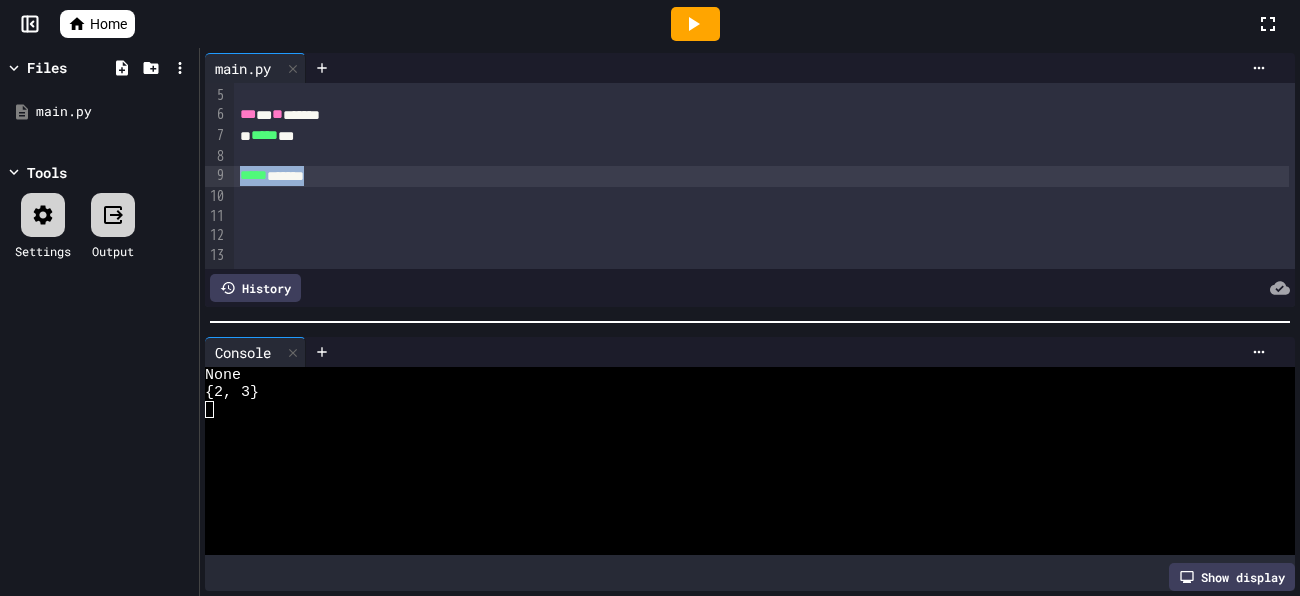 drag, startPoint x: 432, startPoint y: 264, endPoint x: 207, endPoint y: 175, distance: 241.96281 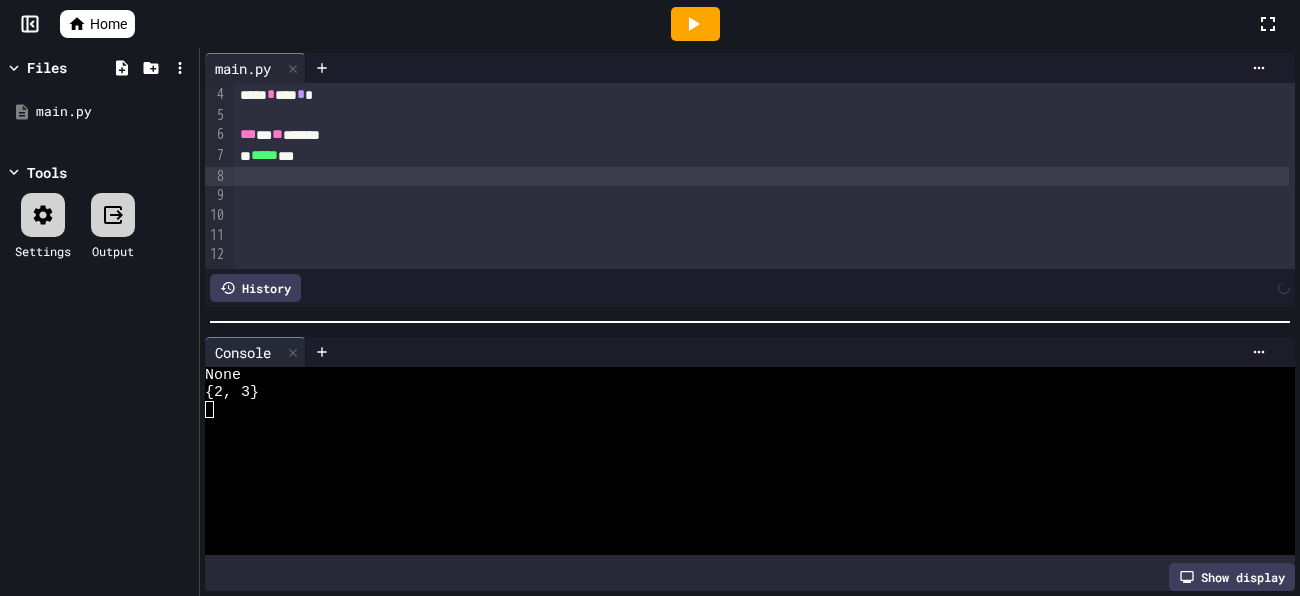 scroll, scrollTop: 63, scrollLeft: 0, axis: vertical 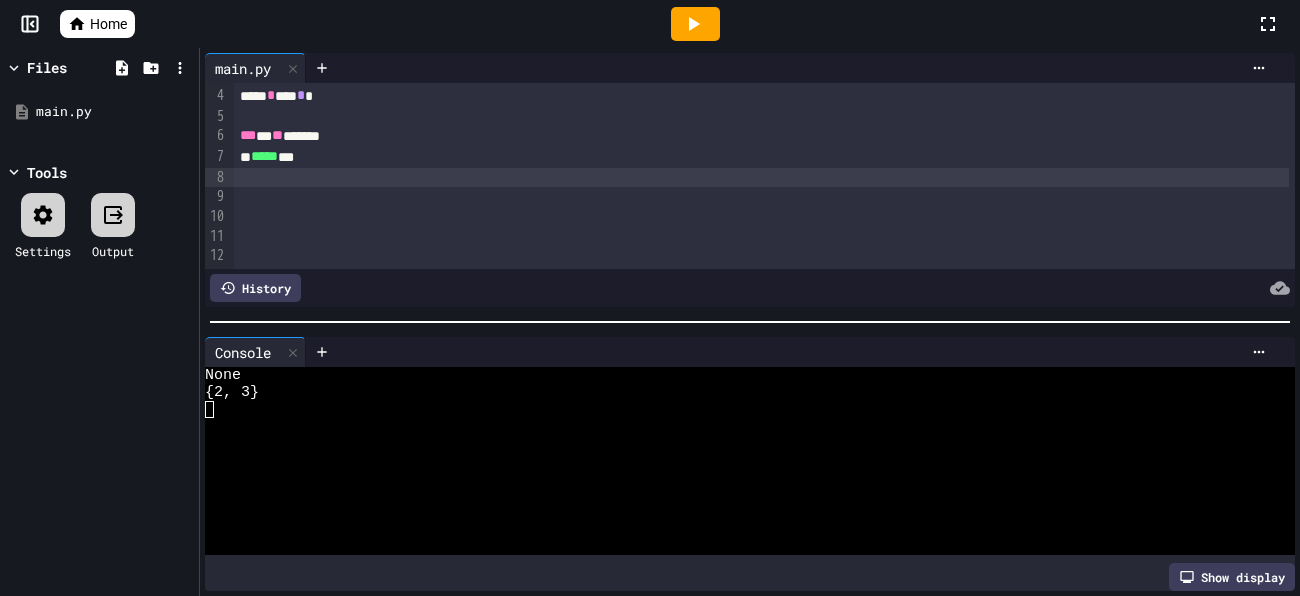 click at bounding box center [695, 24] 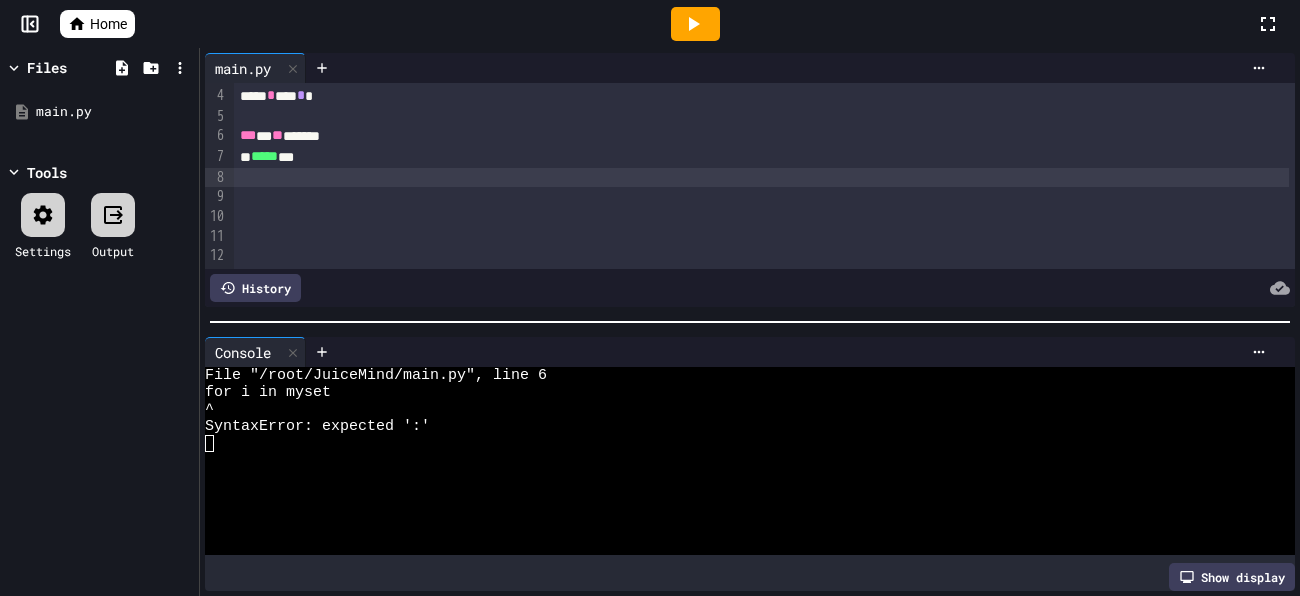 click on "*** * ** *****" at bounding box center (761, 136) 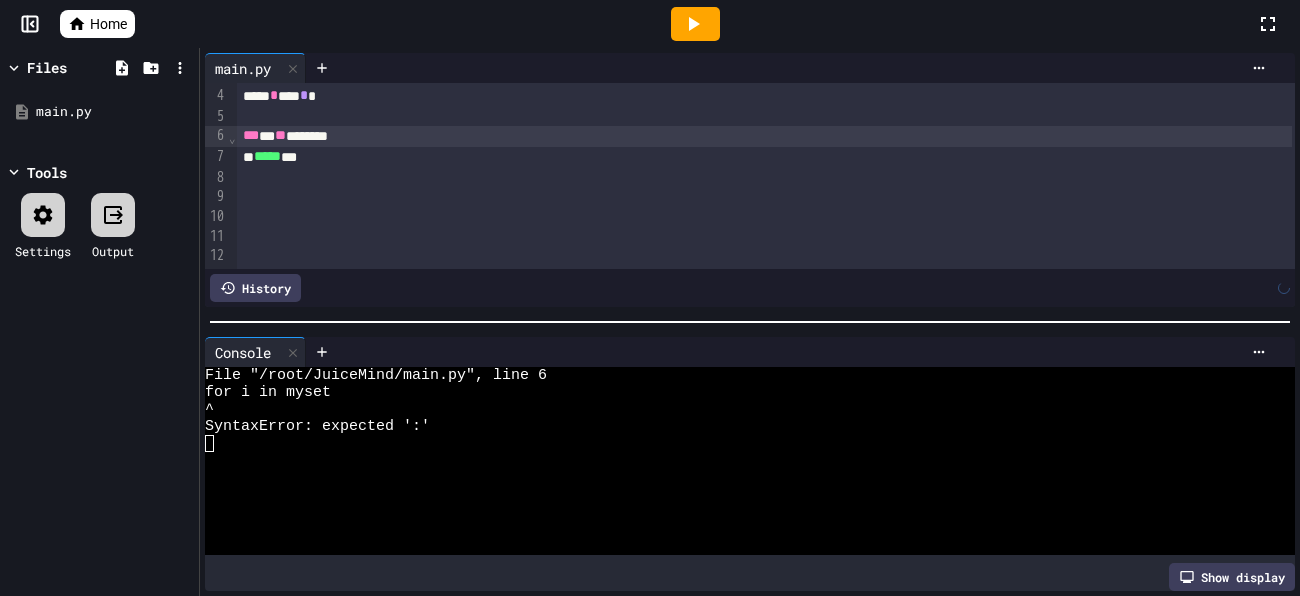 click 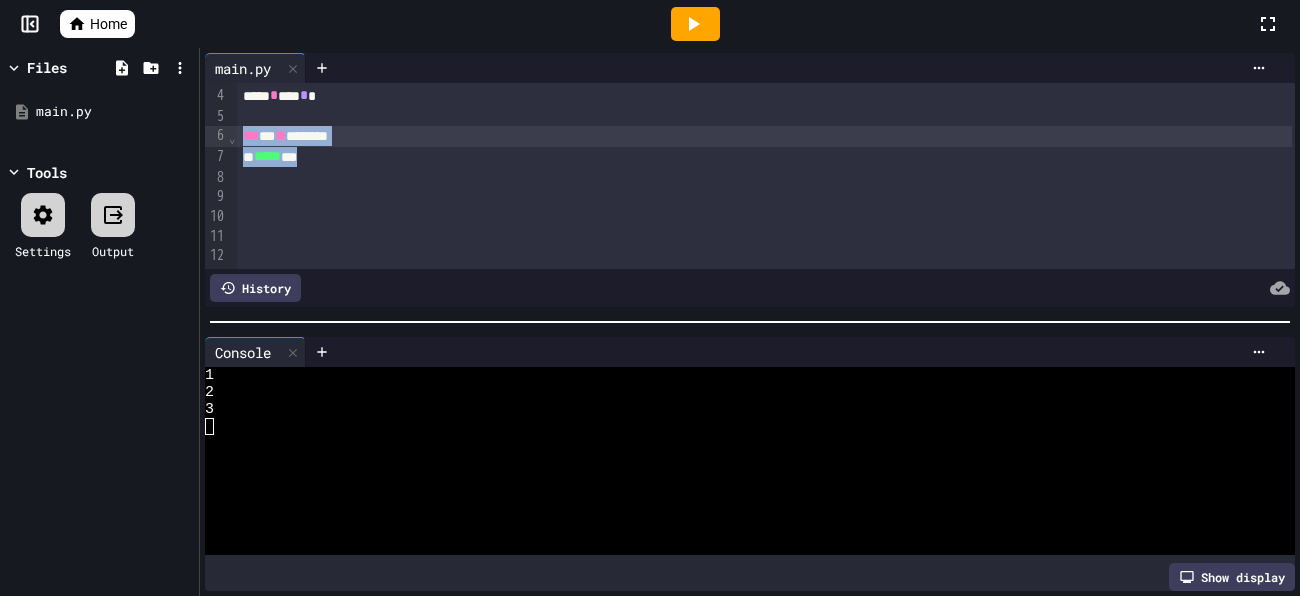 drag, startPoint x: 346, startPoint y: 160, endPoint x: 239, endPoint y: 134, distance: 110.11358 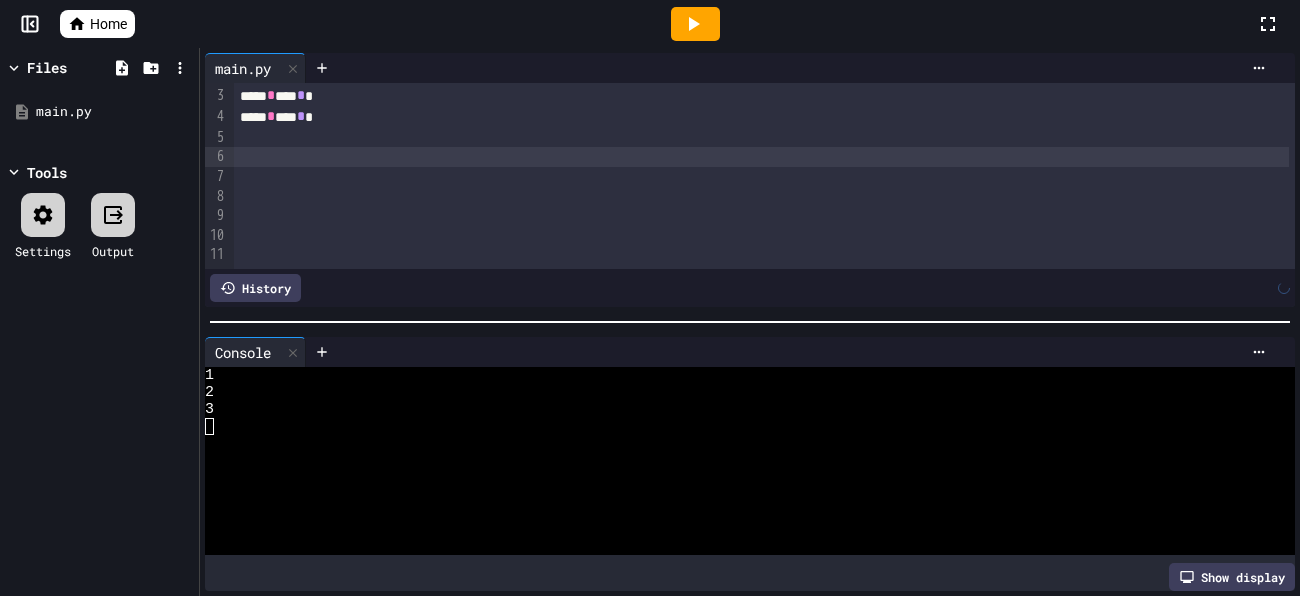 scroll, scrollTop: 42, scrollLeft: 0, axis: vertical 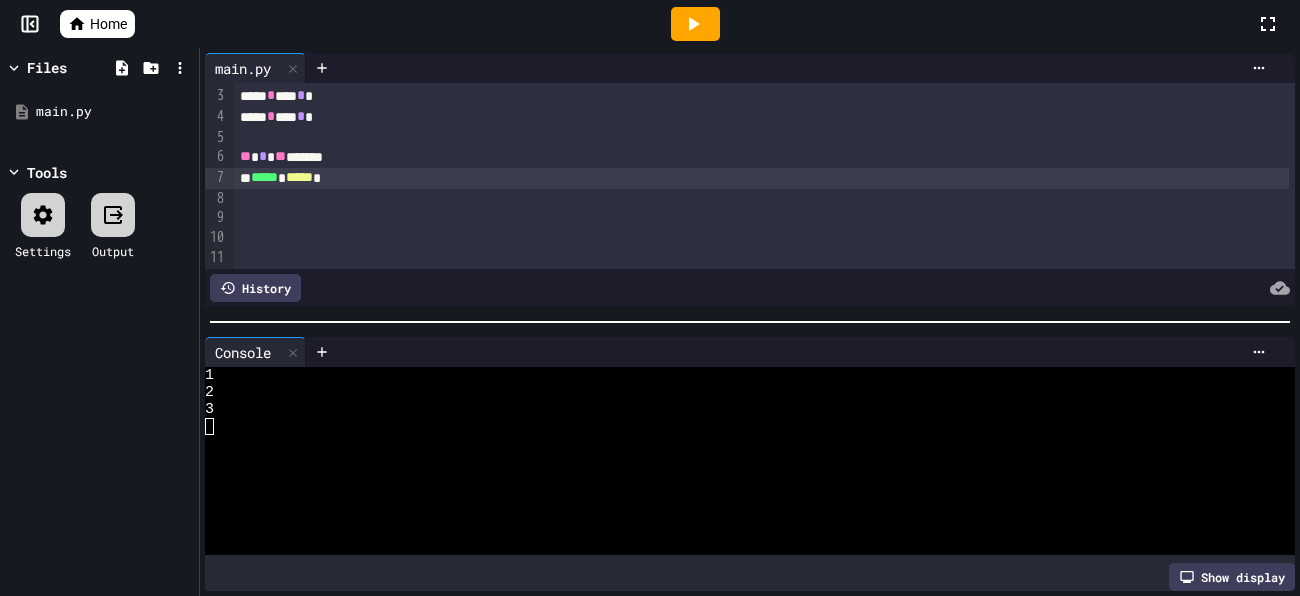 click at bounding box center [695, 24] 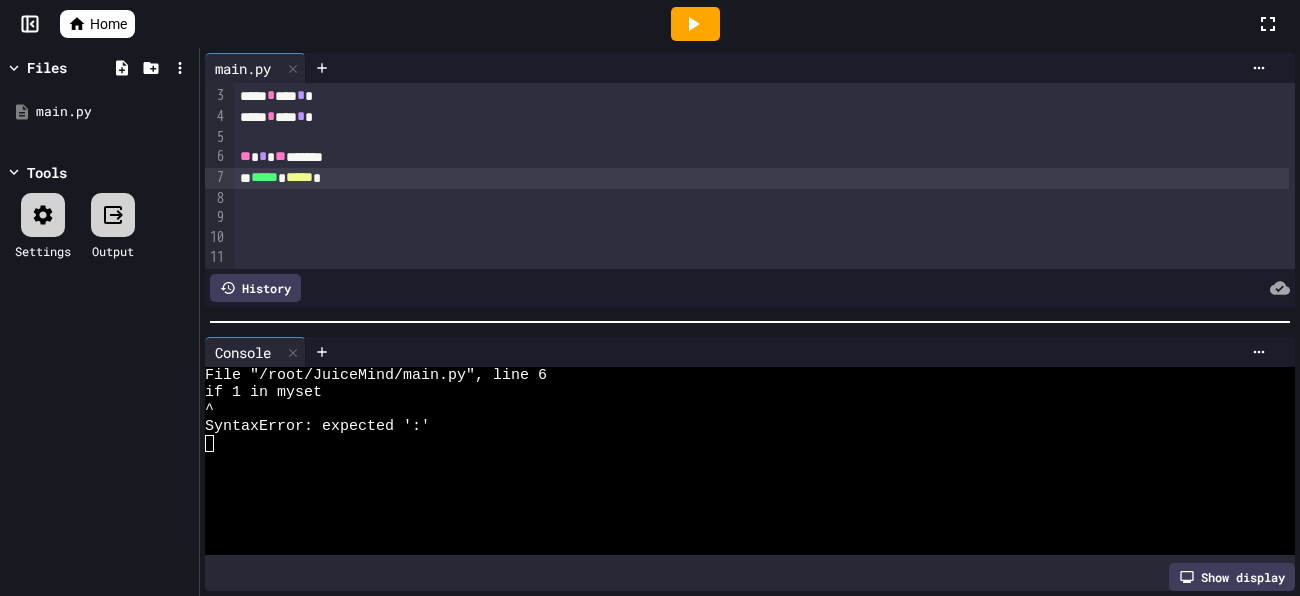 click on "[REDACTED]" at bounding box center (761, 157) 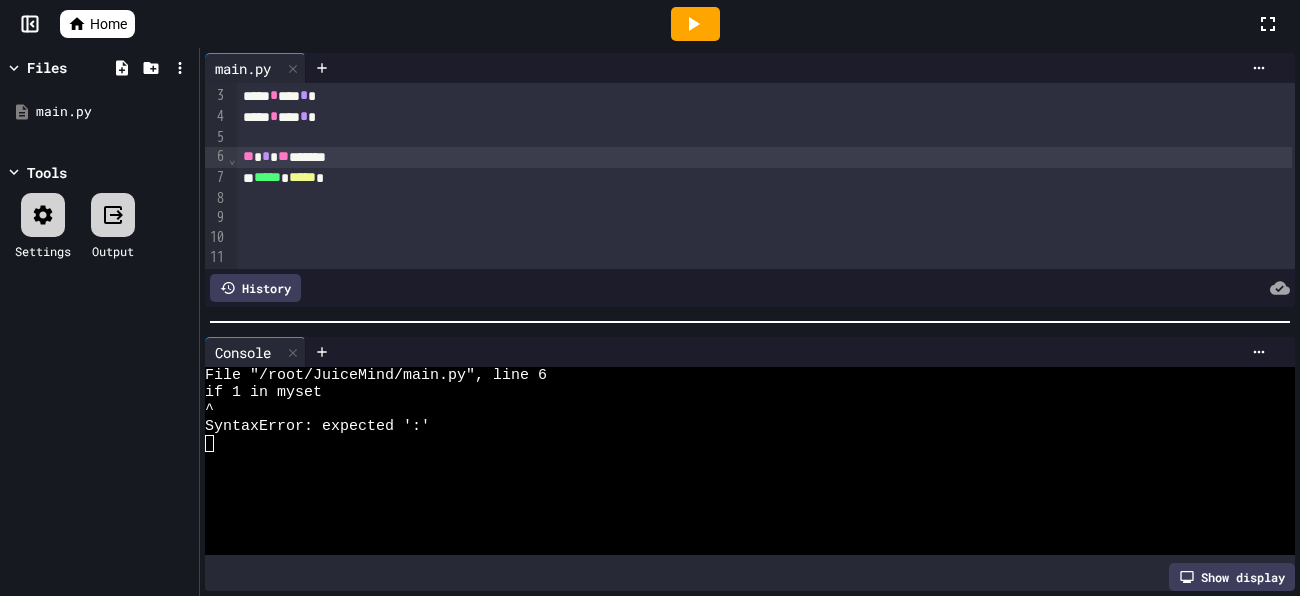 click 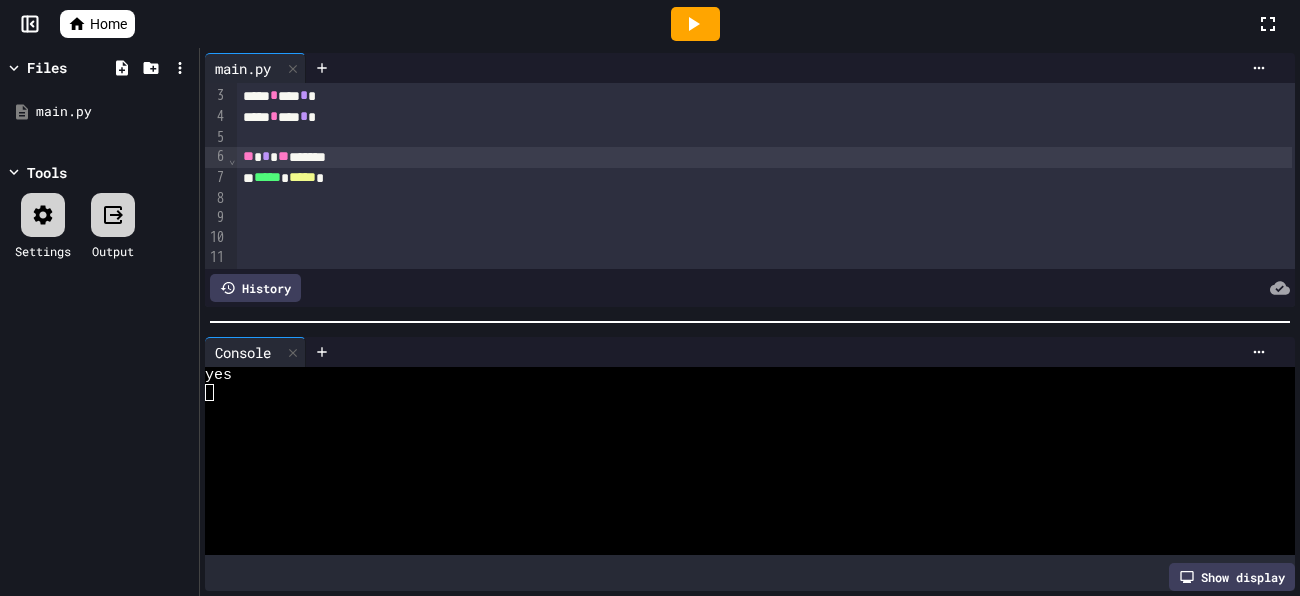 click on "***** * ***** *" at bounding box center (764, 178) 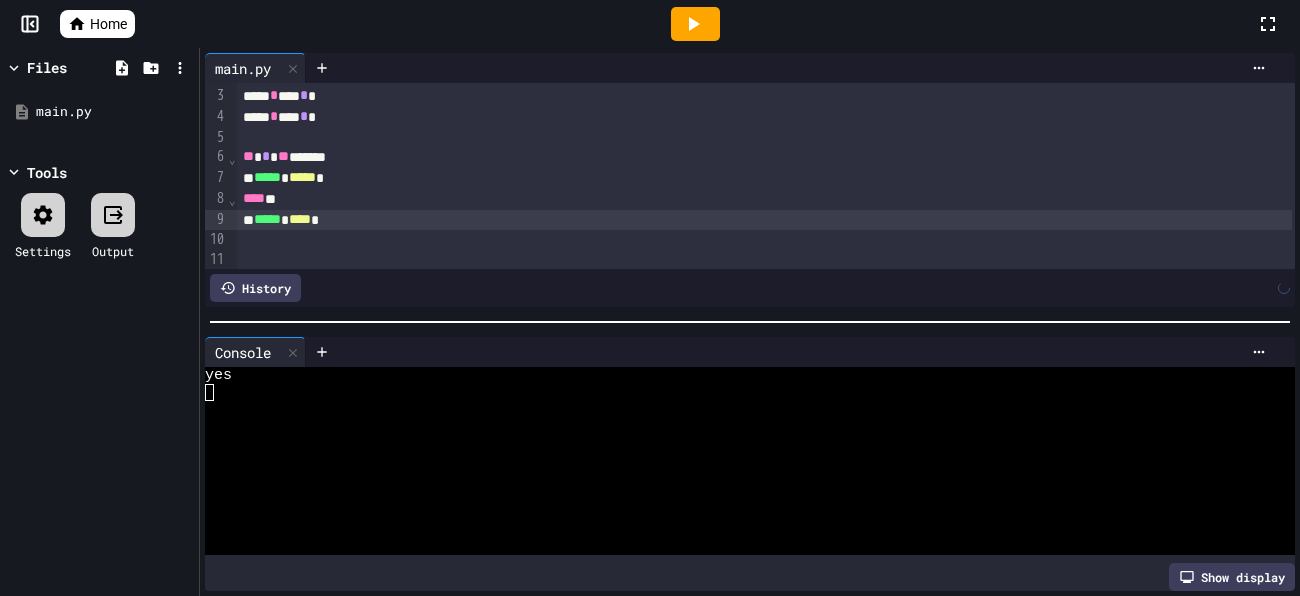 click at bounding box center (695, 24) 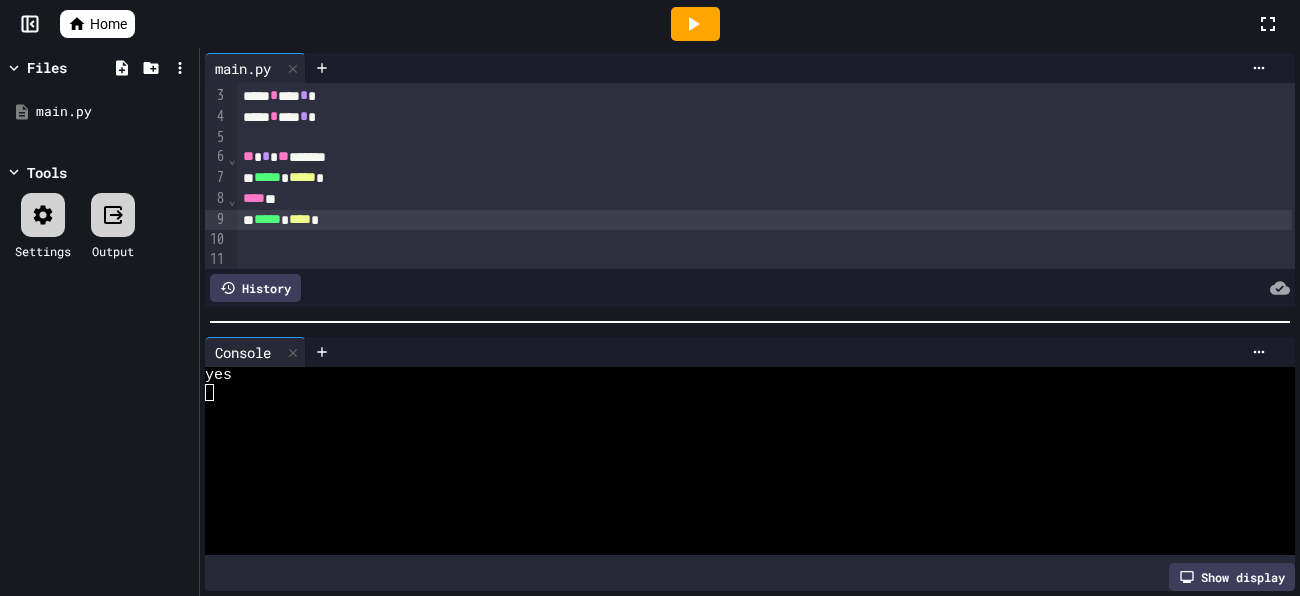 click 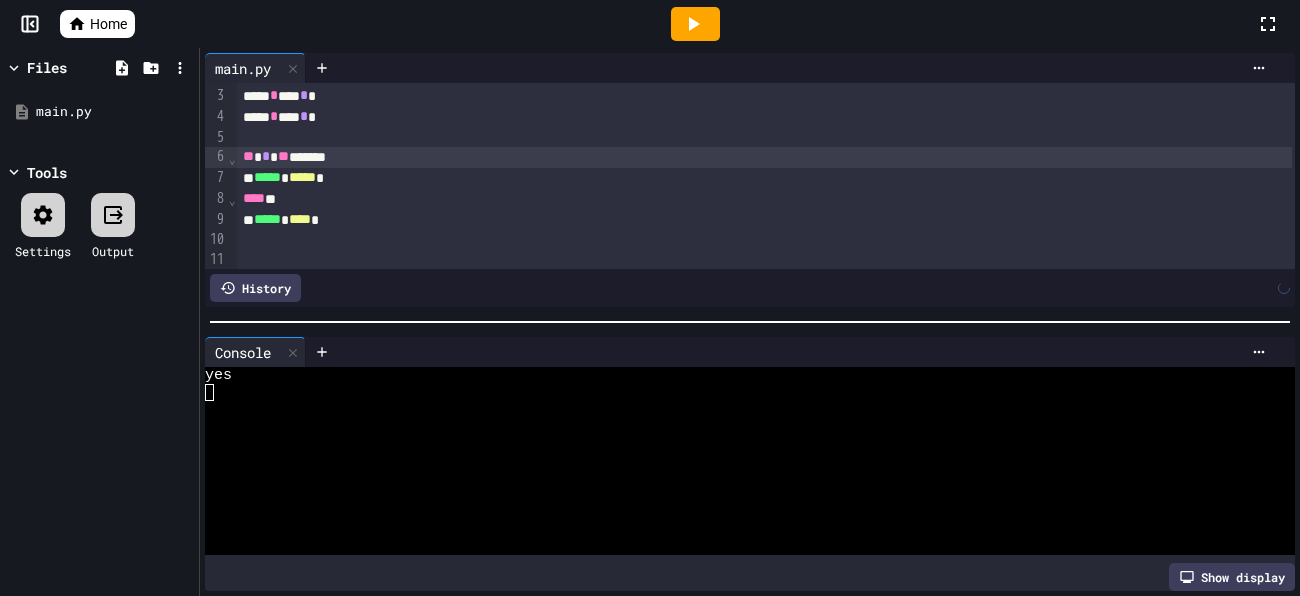 click 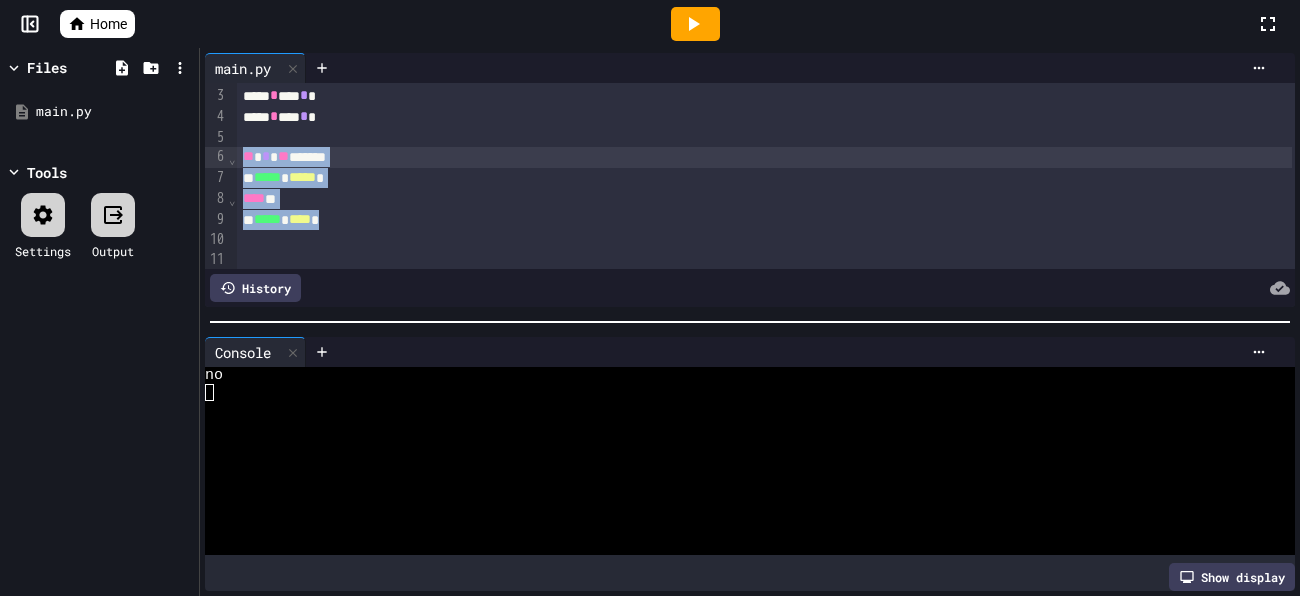 drag, startPoint x: 404, startPoint y: 223, endPoint x: 204, endPoint y: 154, distance: 211.56796 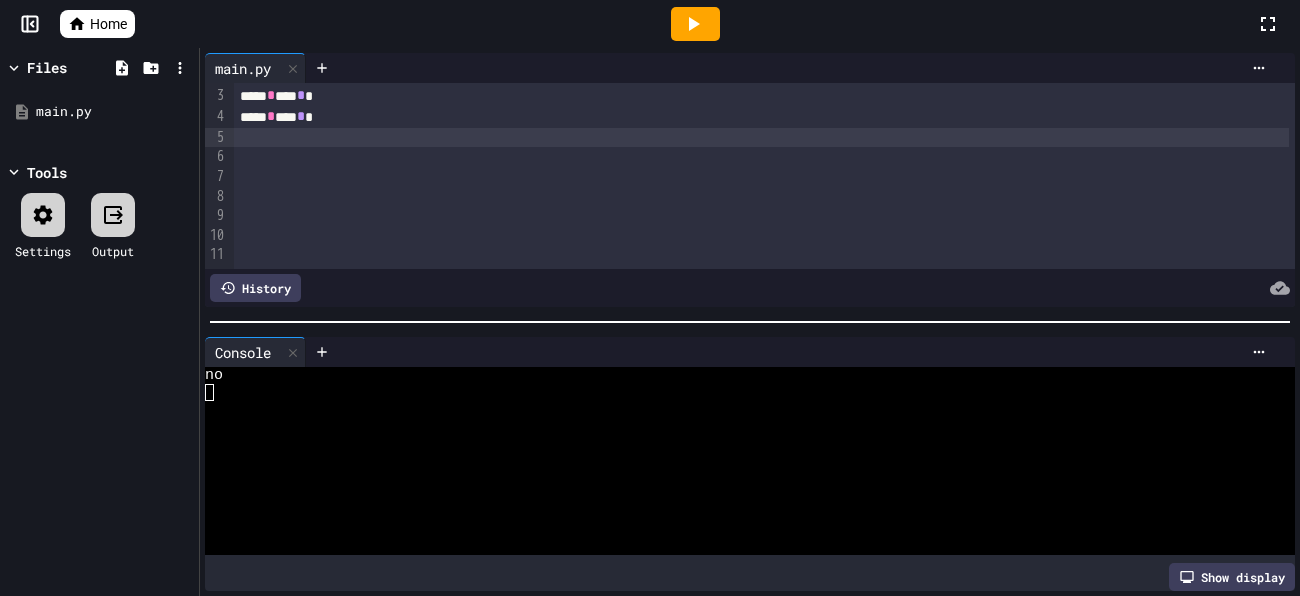 click at bounding box center [761, 138] 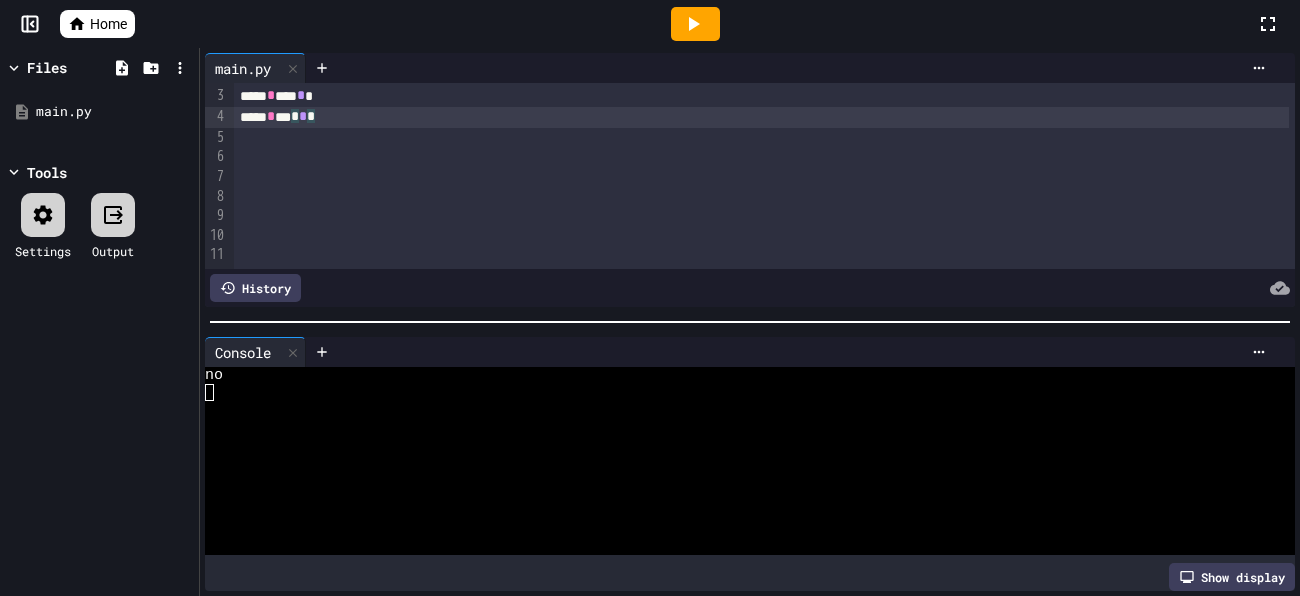 click on "***** * *** * * *" at bounding box center [761, 117] 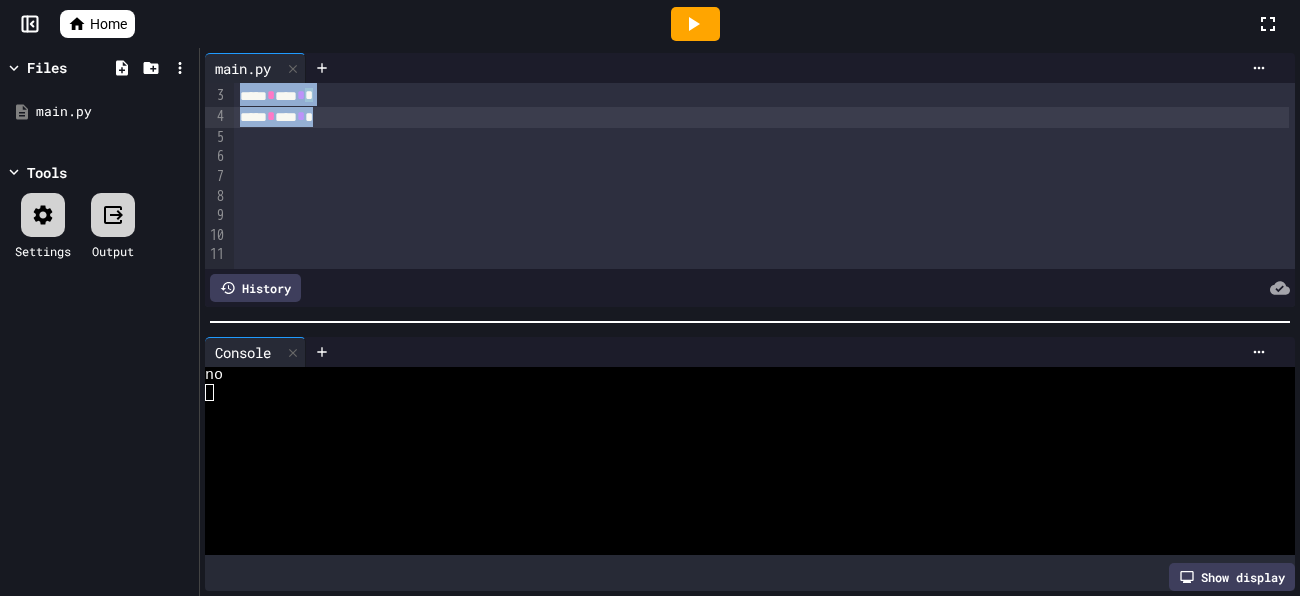 scroll, scrollTop: 0, scrollLeft: 0, axis: both 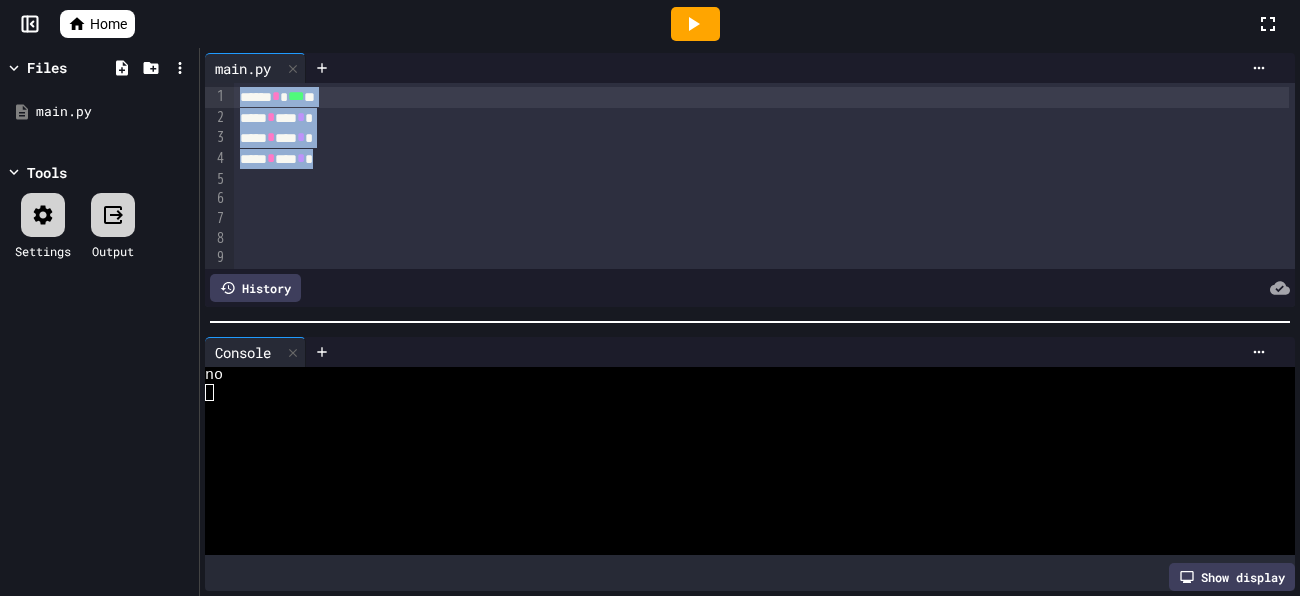 drag, startPoint x: 367, startPoint y: 125, endPoint x: 230, endPoint y: -7, distance: 190.24458 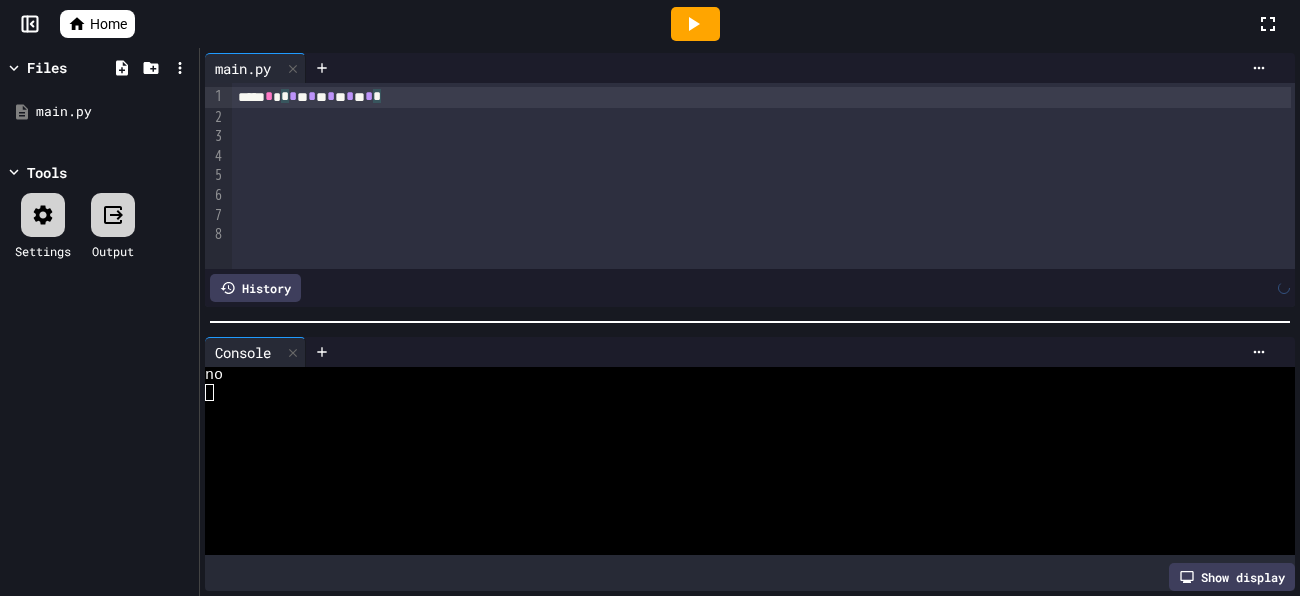 click on "[REDACTED]" at bounding box center (762, 97) 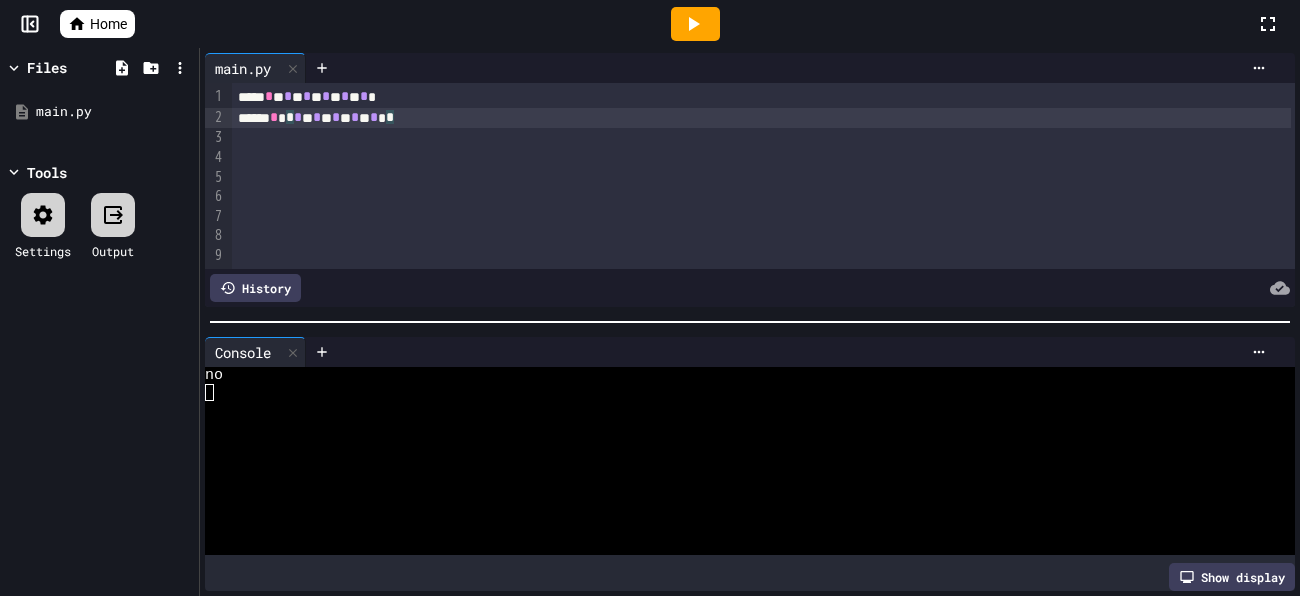 click on "*" at bounding box center [374, 117] 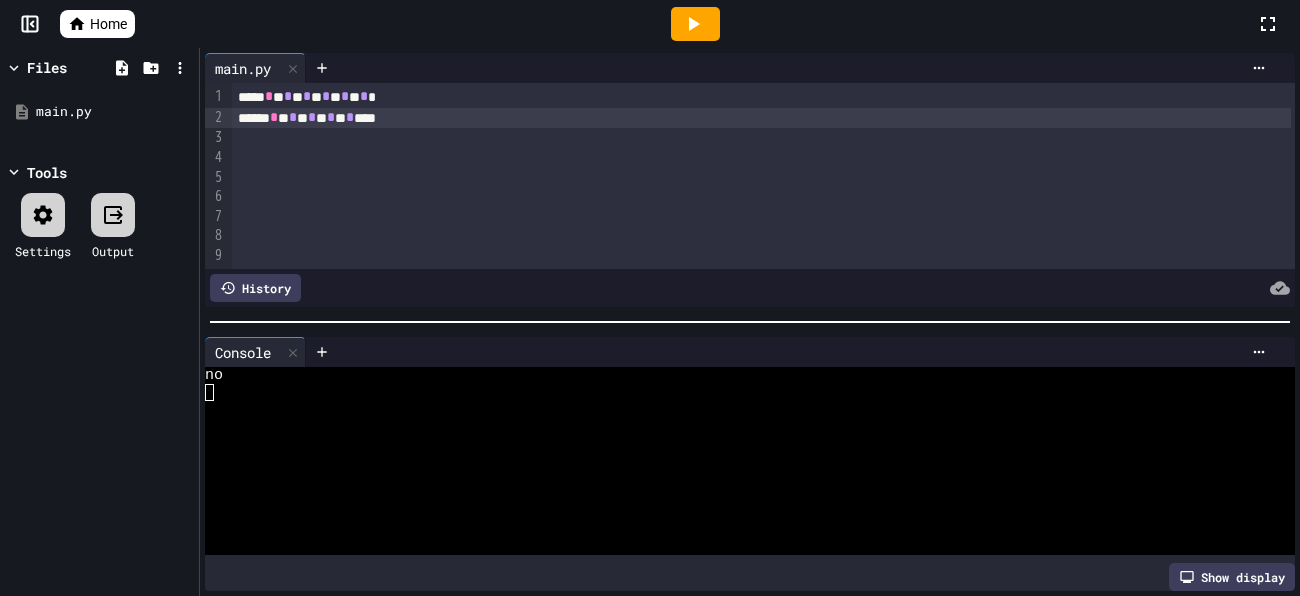 click on "[REDACTED]" at bounding box center (762, 118) 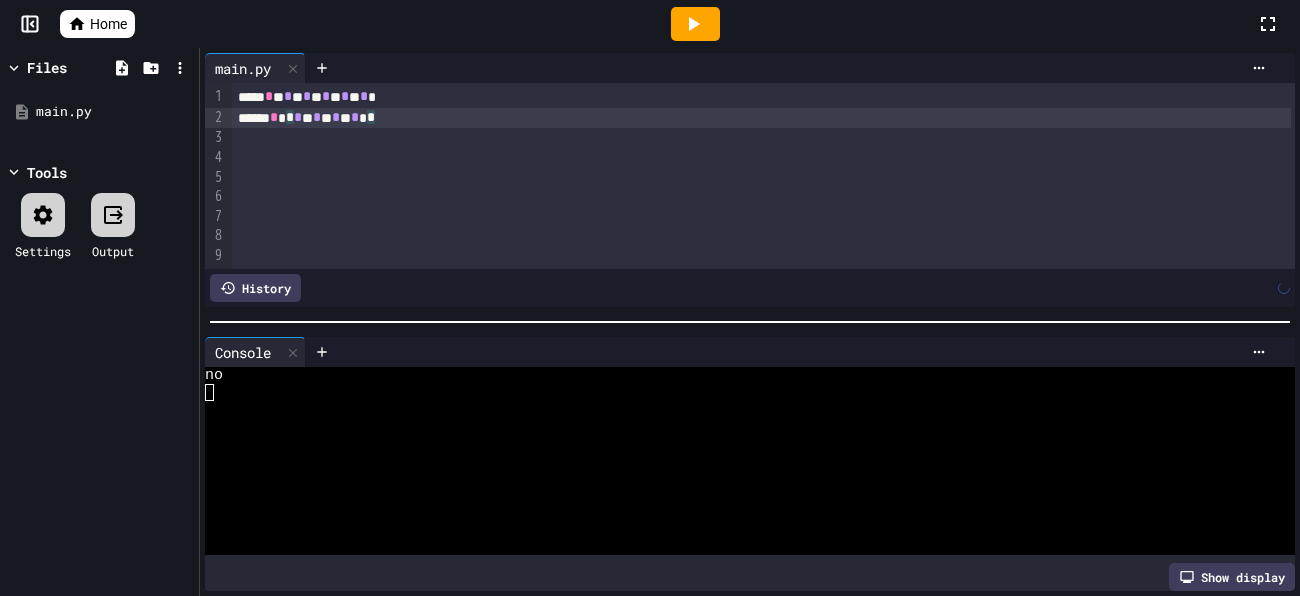 click on "[REDACTED]" at bounding box center [762, 118] 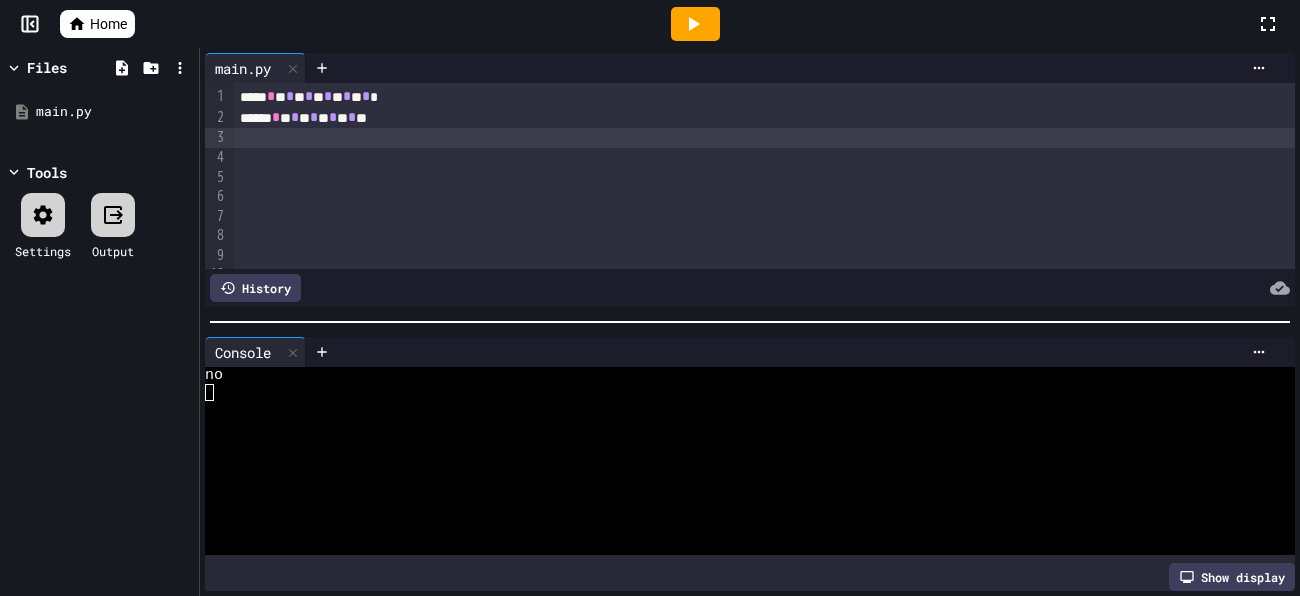 click on "*" at bounding box center (295, 117) 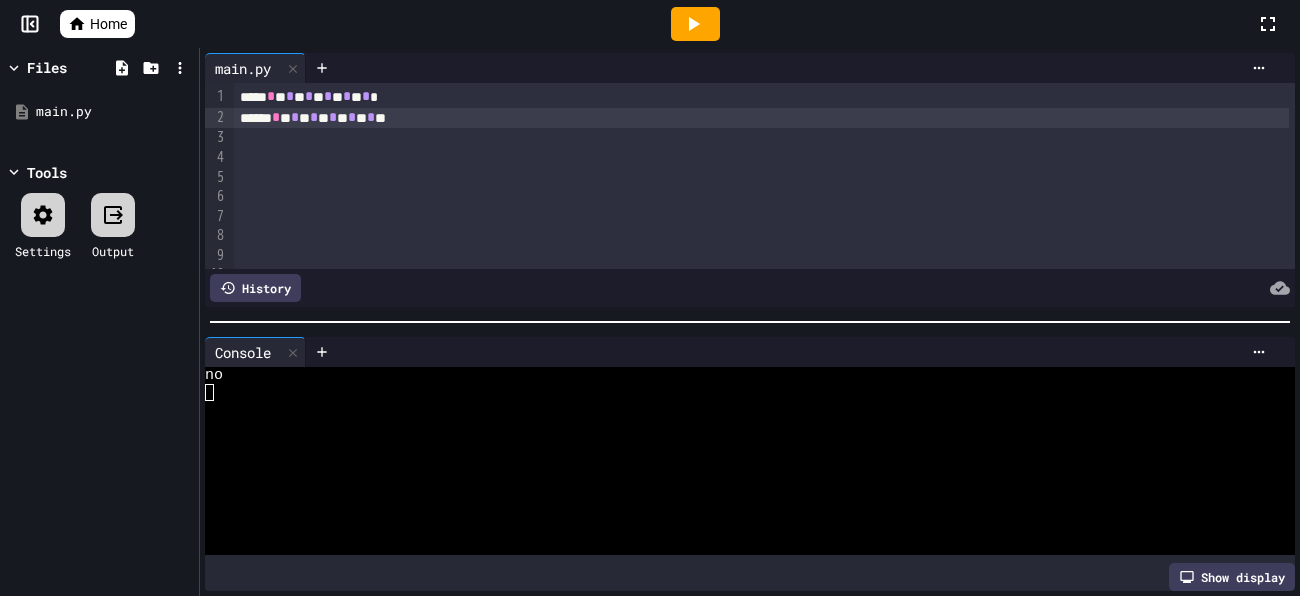 click on "[REDACTED]" at bounding box center (761, 118) 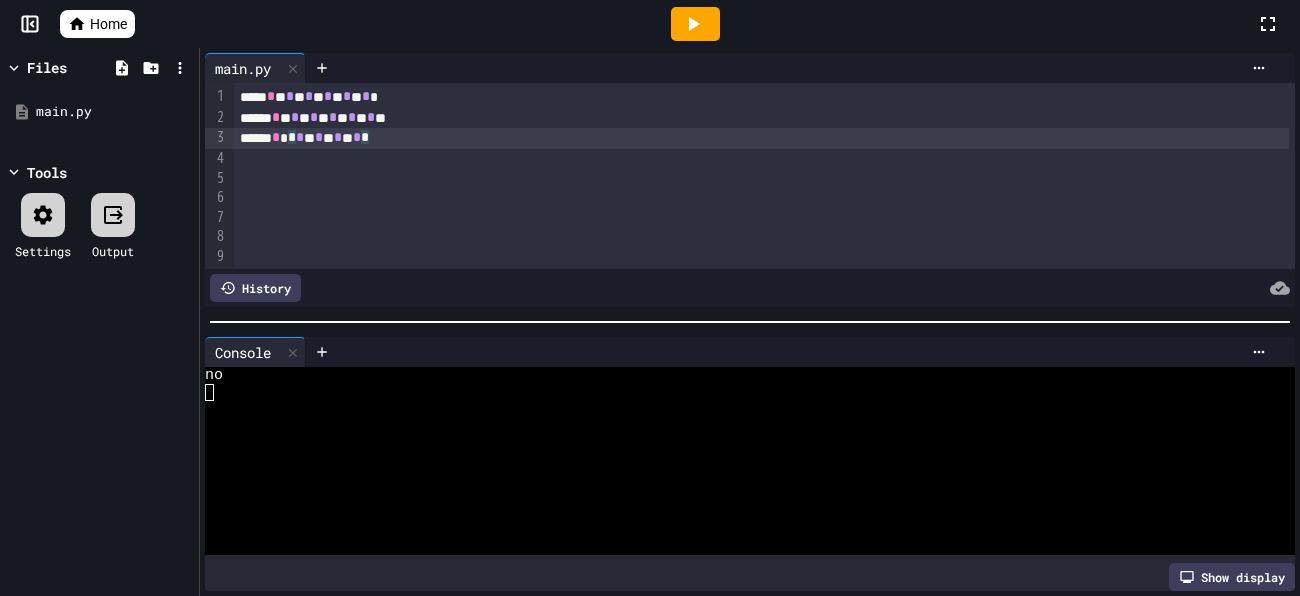 click on "[REDACTED]" at bounding box center (761, 138) 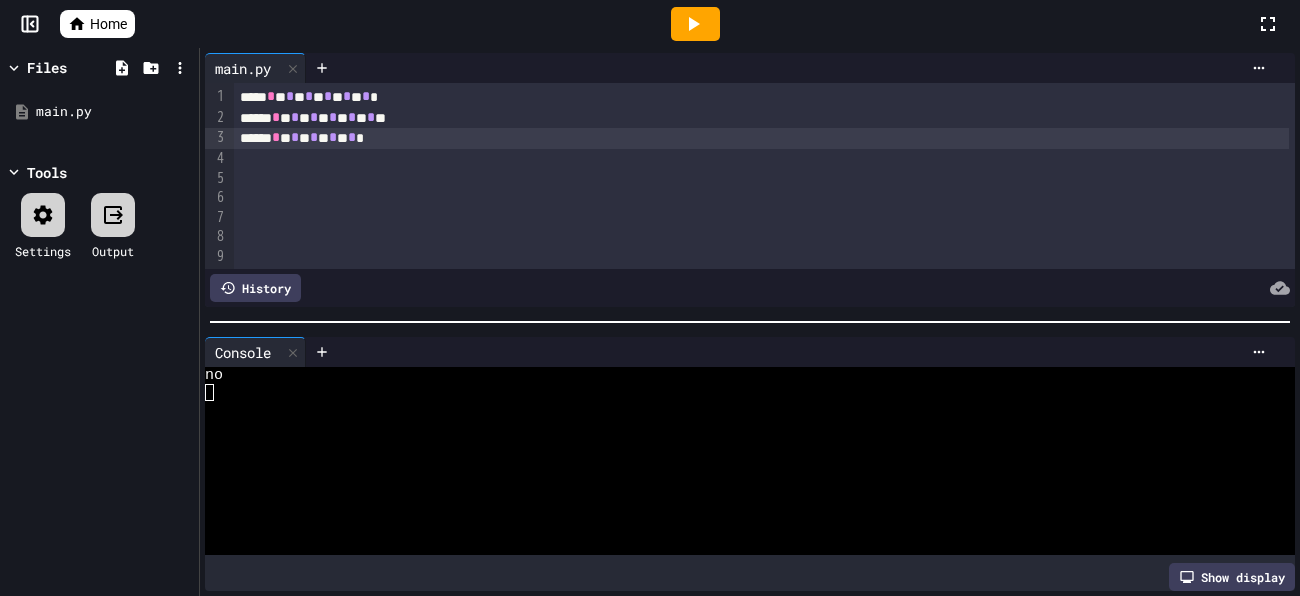 click on "***** * * * * * * * * * *" at bounding box center (761, 138) 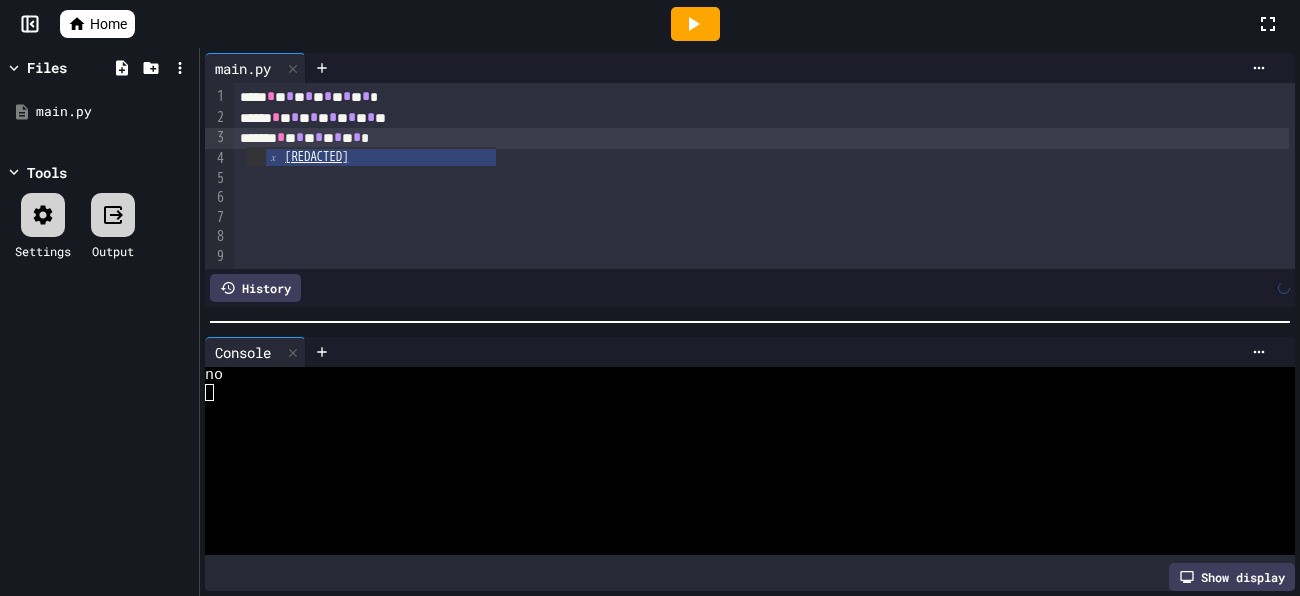 click on "[REDACTED]" at bounding box center (761, 138) 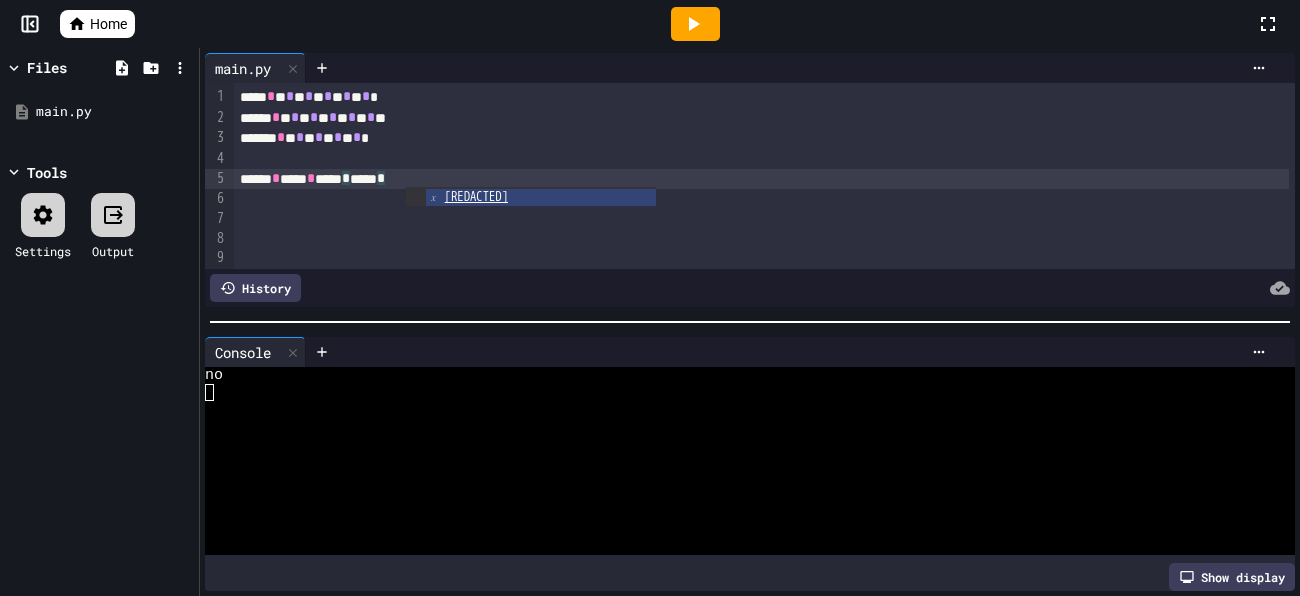 click on "[REDACTED]" at bounding box center (761, 179) 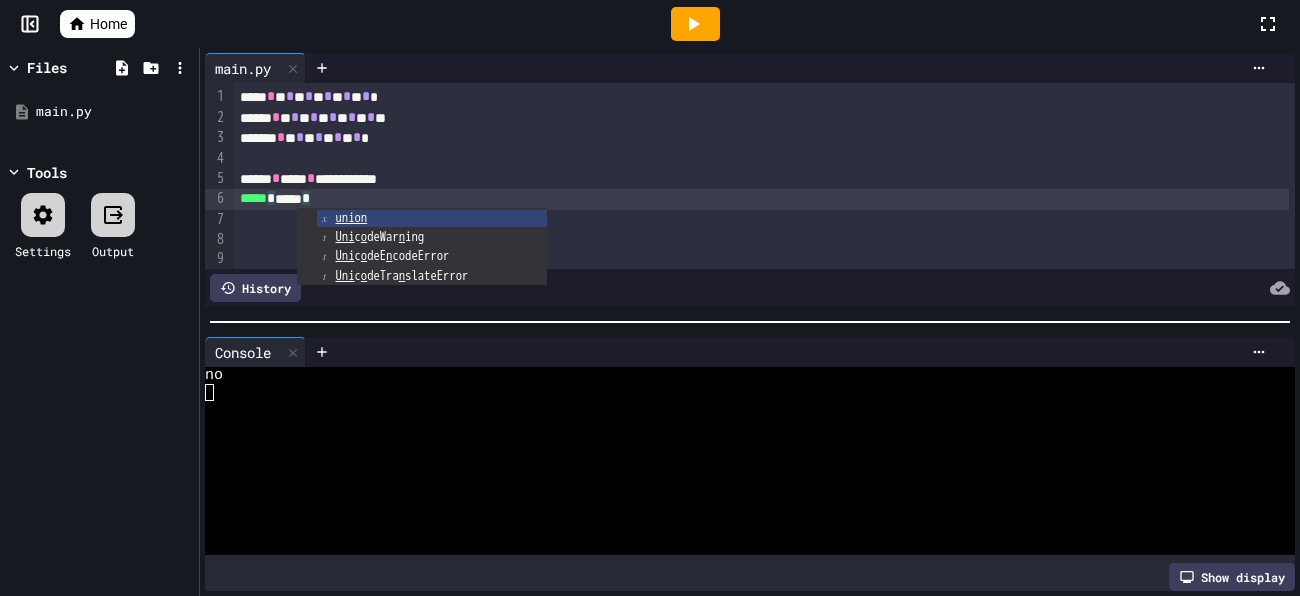 click at bounding box center (695, 24) 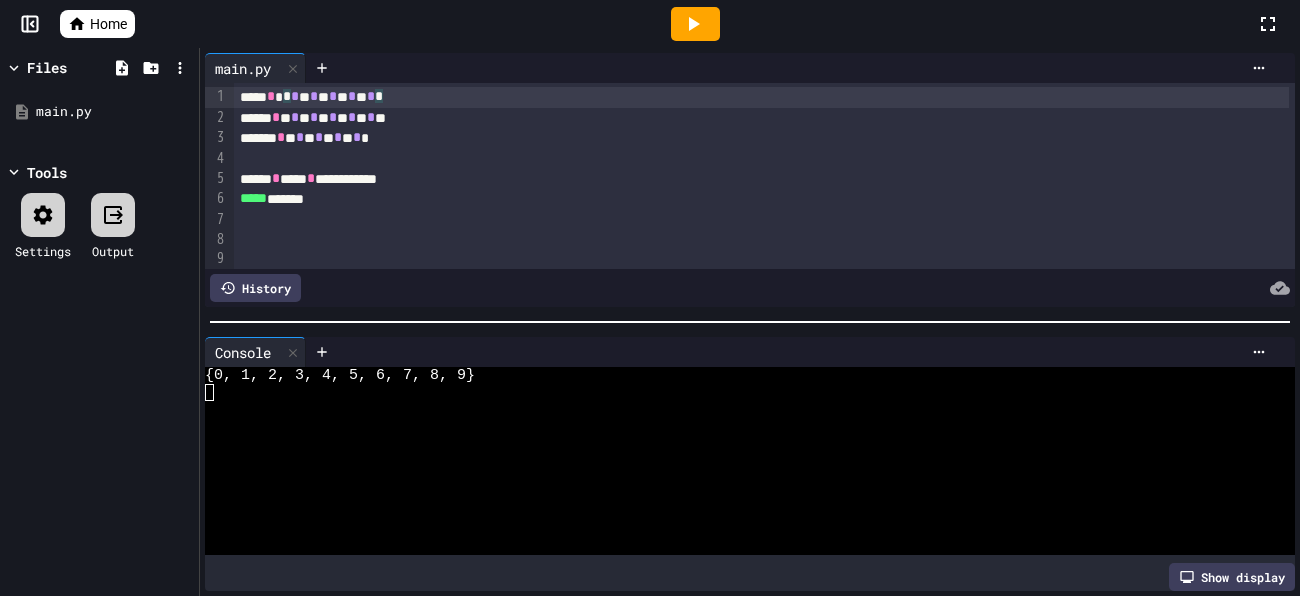 click on "[REDACTED]" at bounding box center [761, 97] 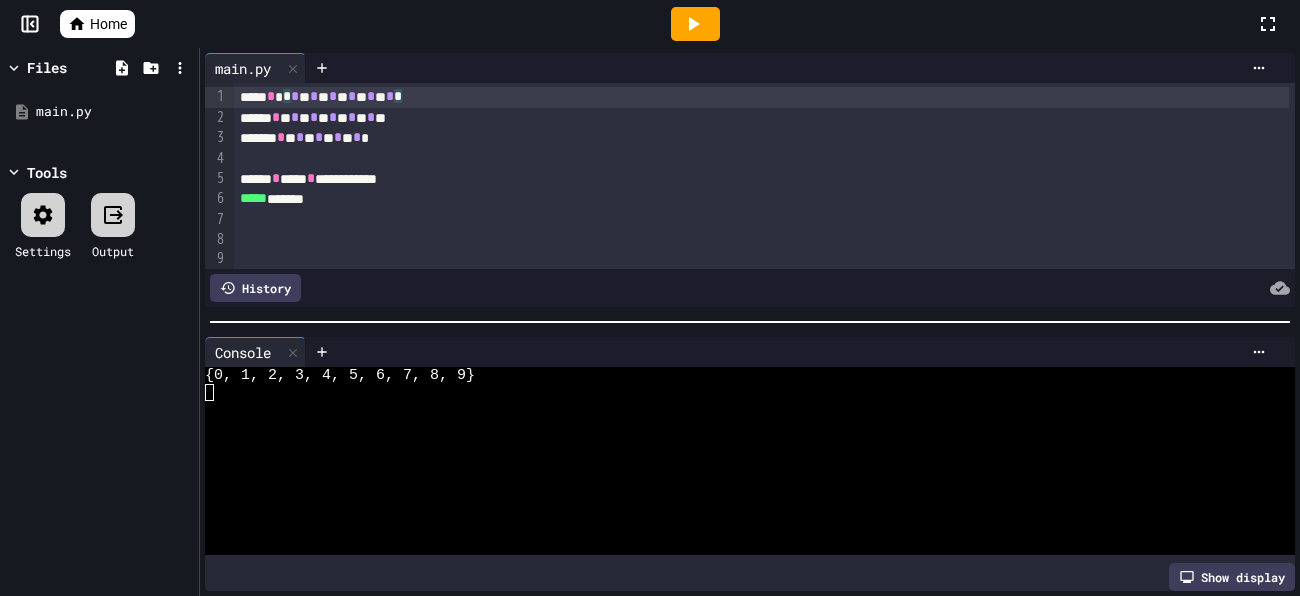 click at bounding box center [695, 24] 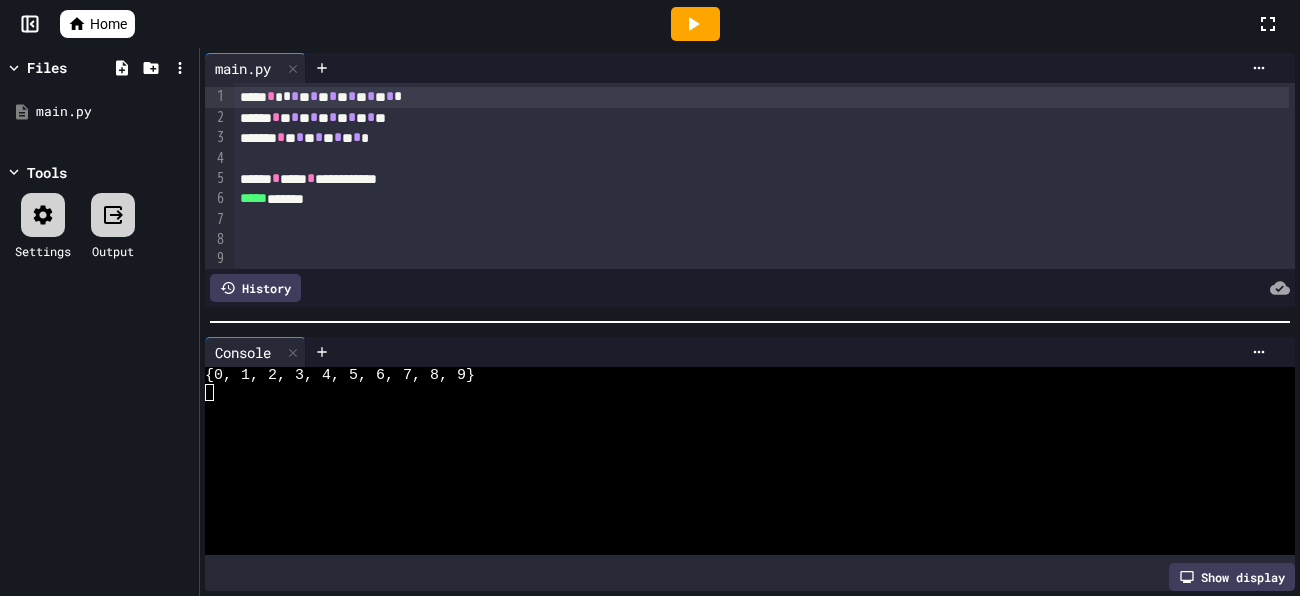 click on "*" at bounding box center [390, 96] 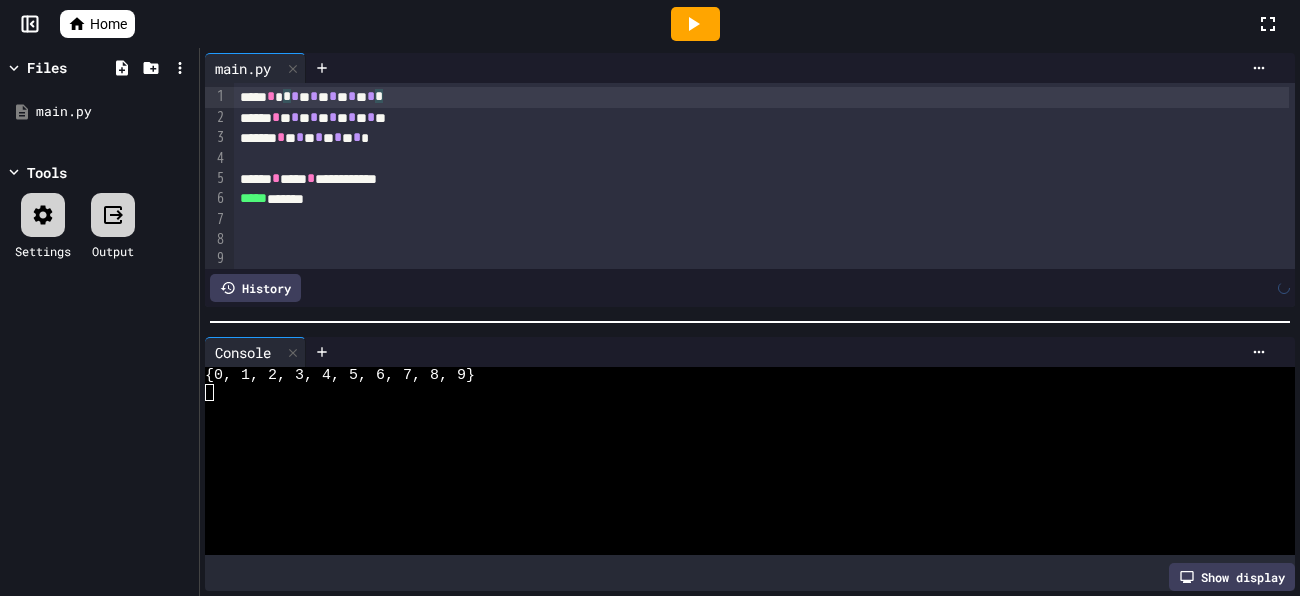 click at bounding box center [695, 24] 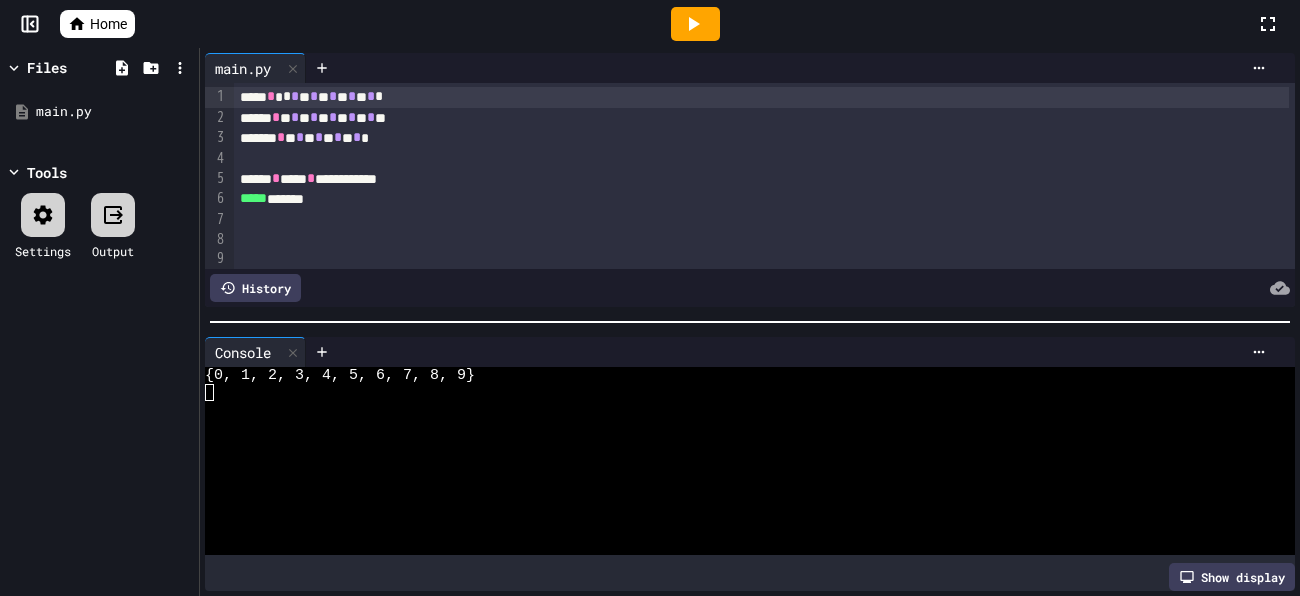 click on "***** *******" at bounding box center (761, 199) 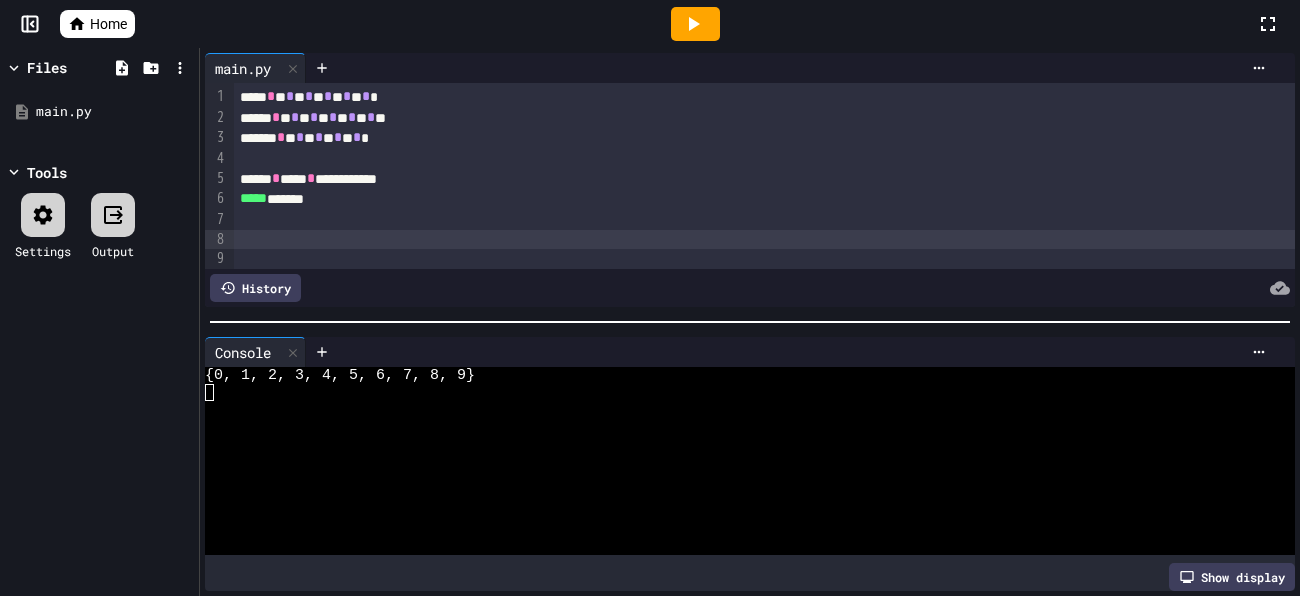 click on "*" at bounding box center (311, 178) 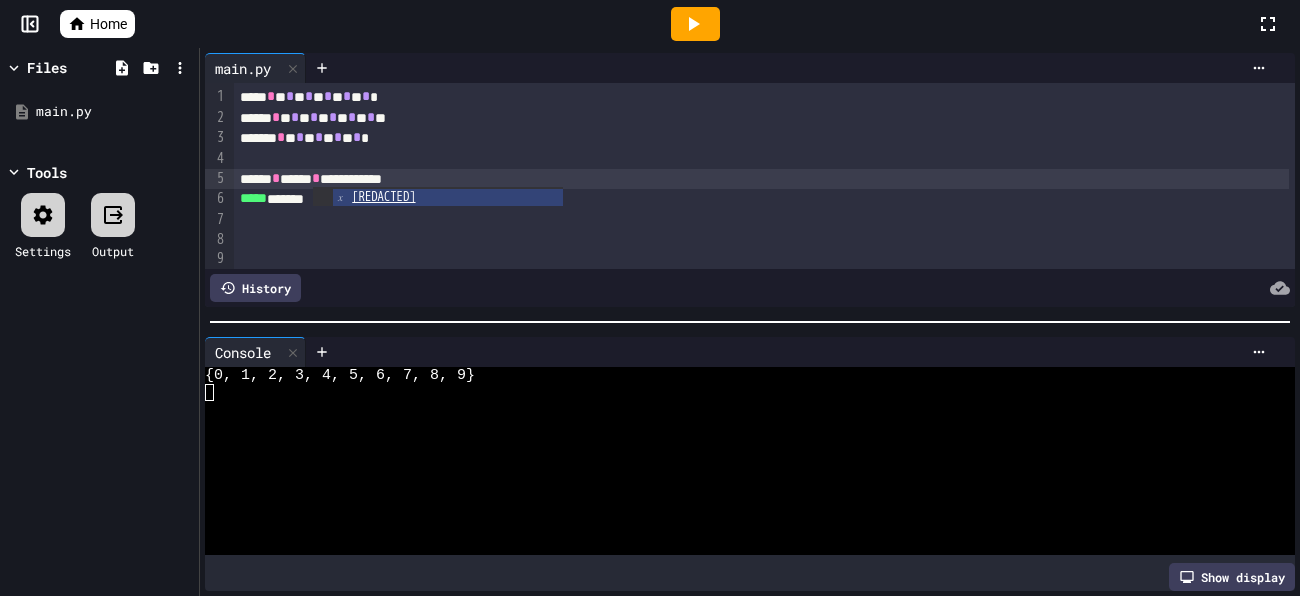 click on "**********" at bounding box center [761, 179] 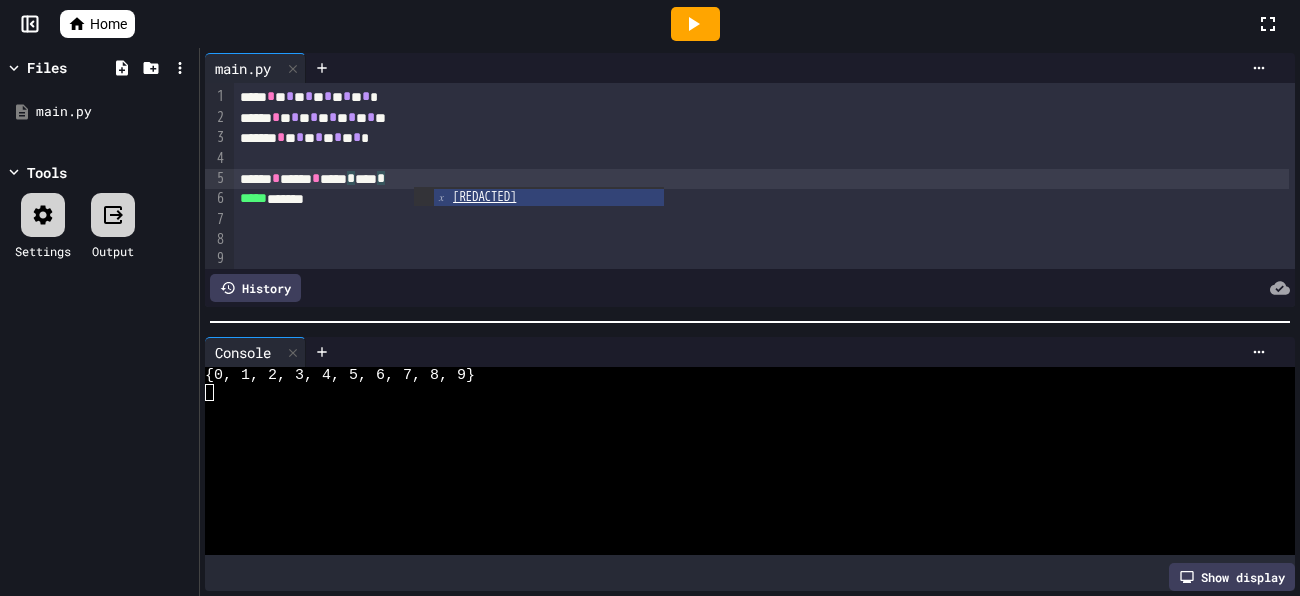 click 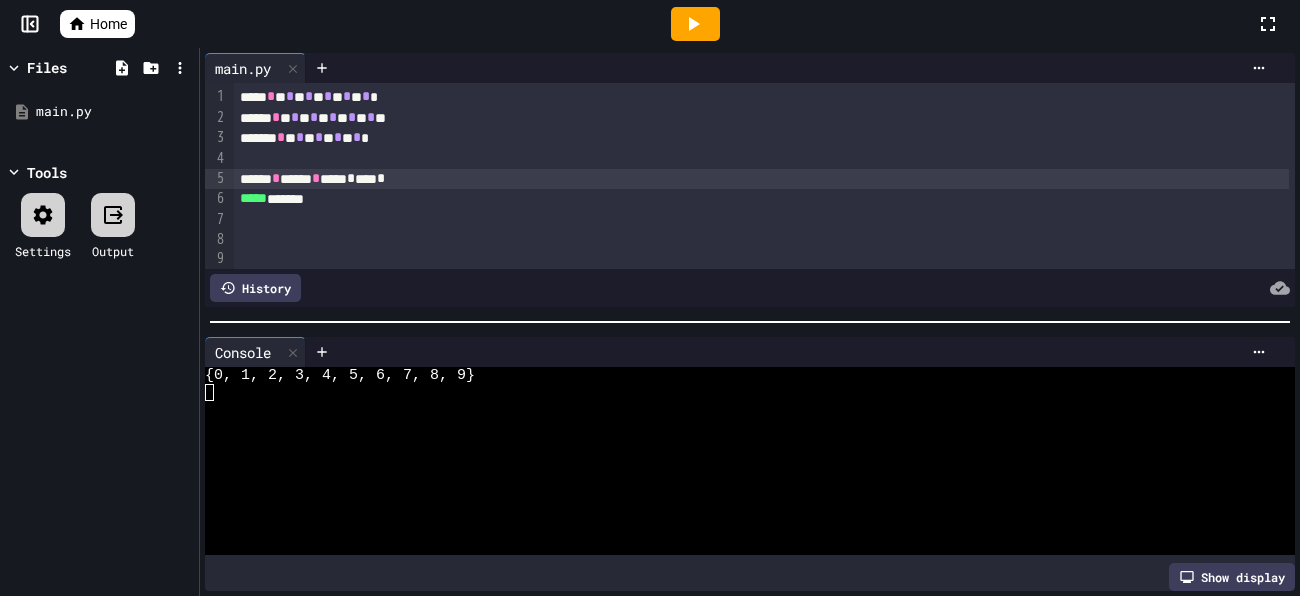 click on "*" at bounding box center [381, 178] 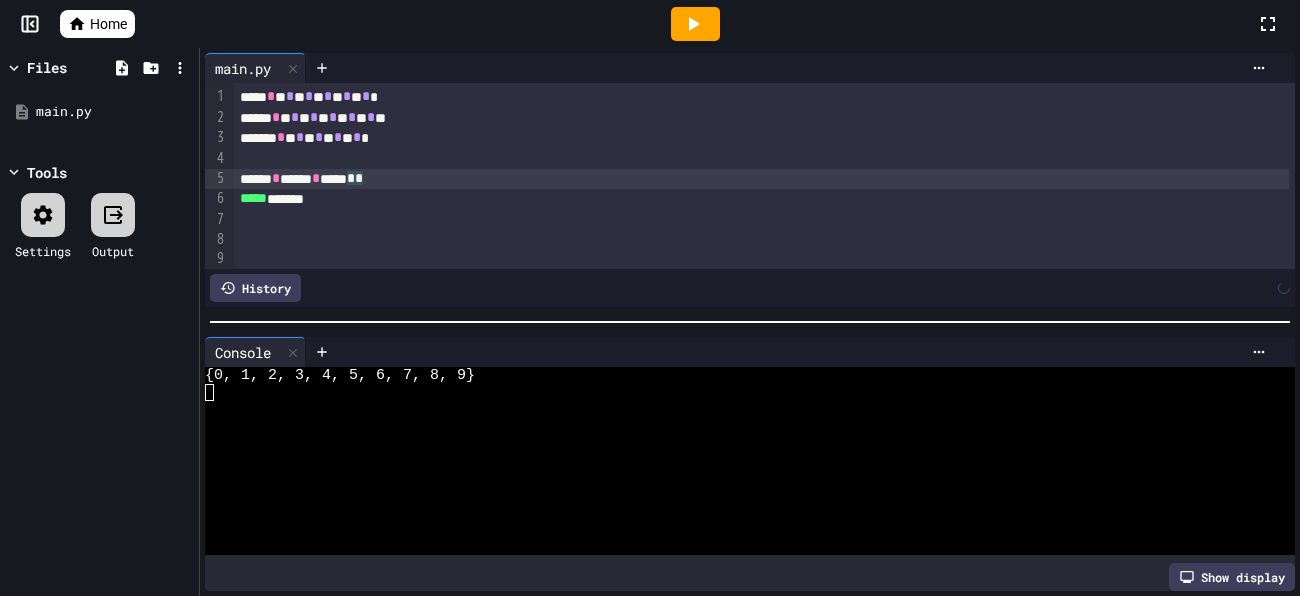 click on "*" at bounding box center [316, 178] 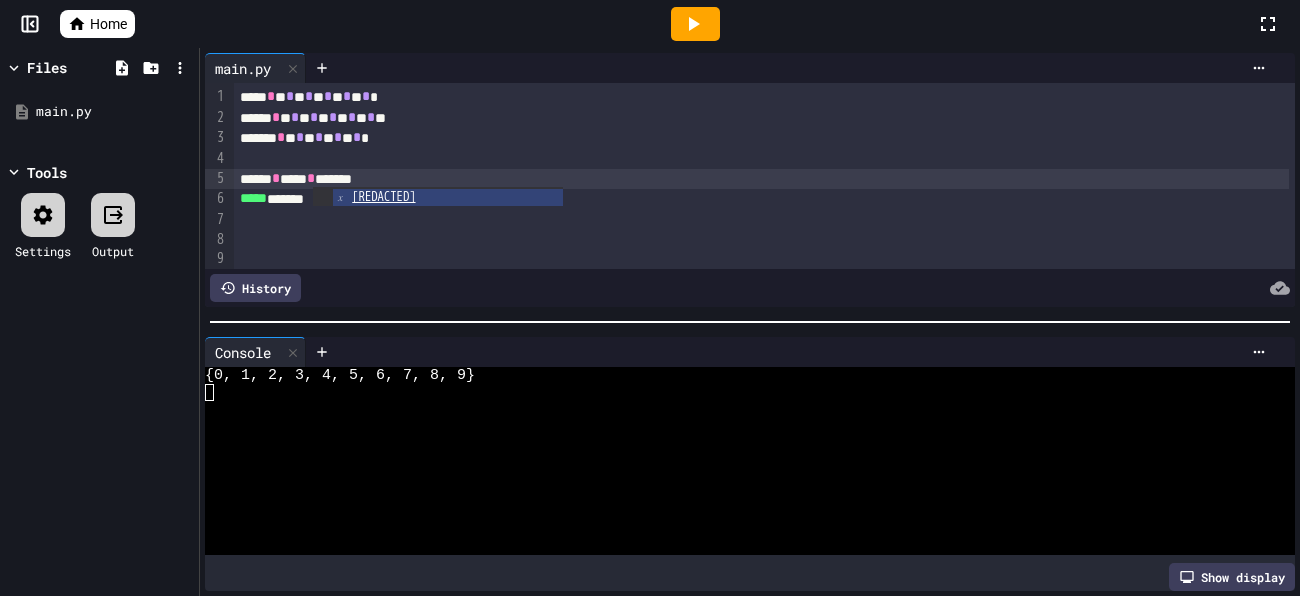 click on "***** * **** * *******" at bounding box center [761, 179] 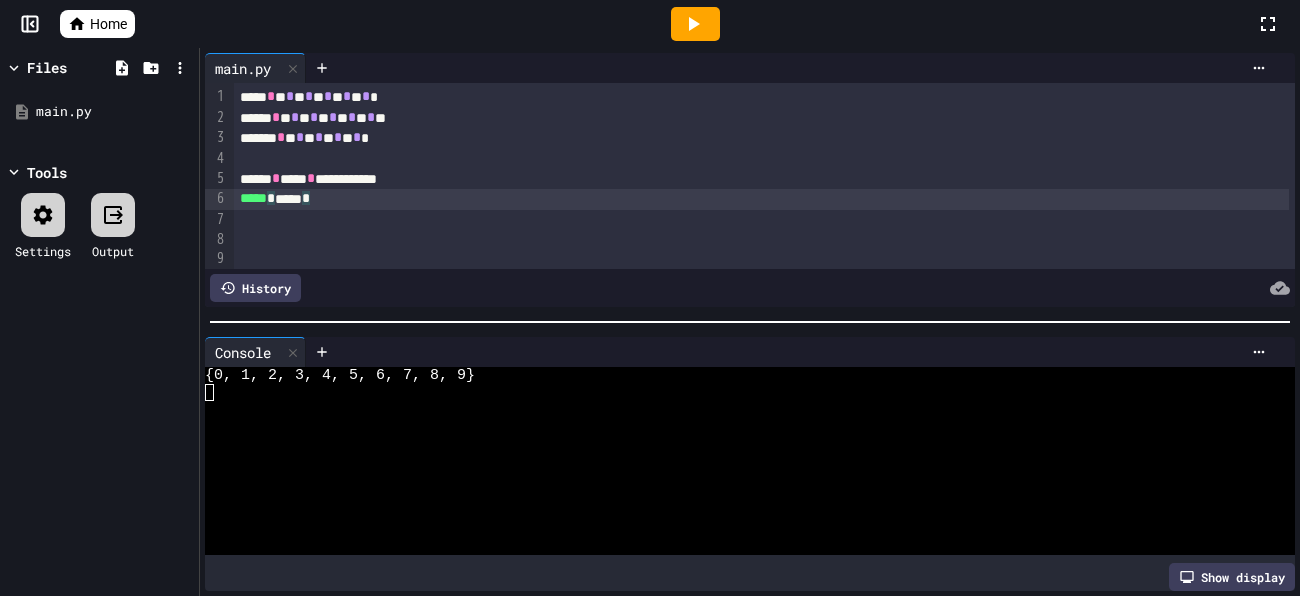 click on "***** * ***** *" at bounding box center [761, 199] 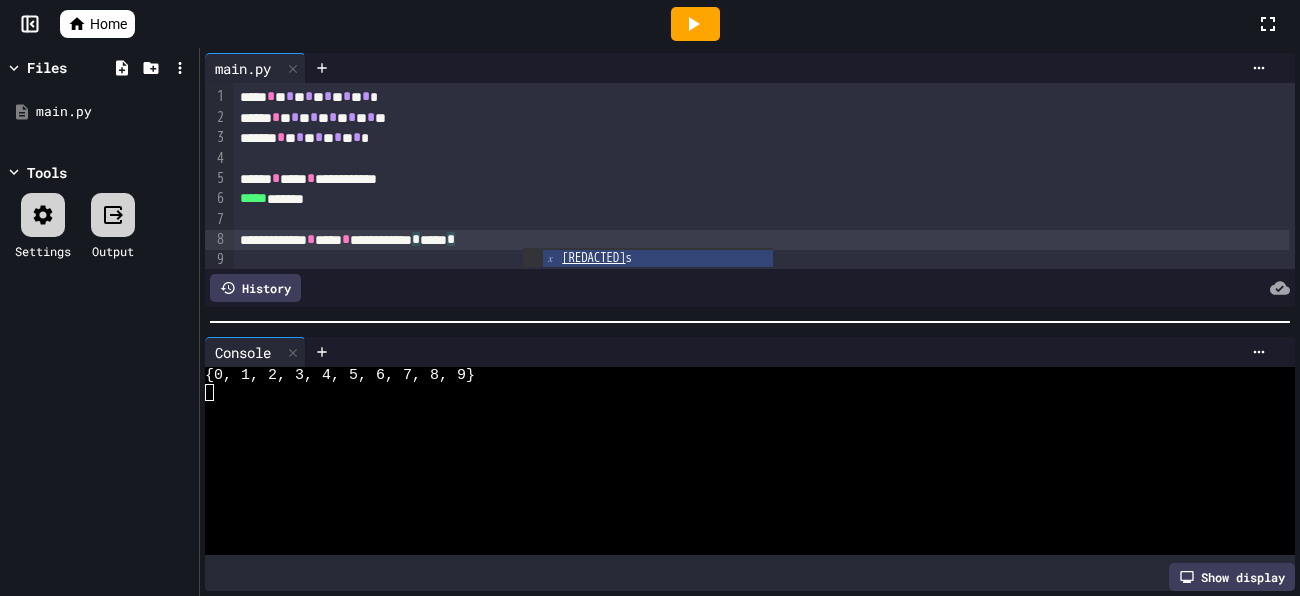 click 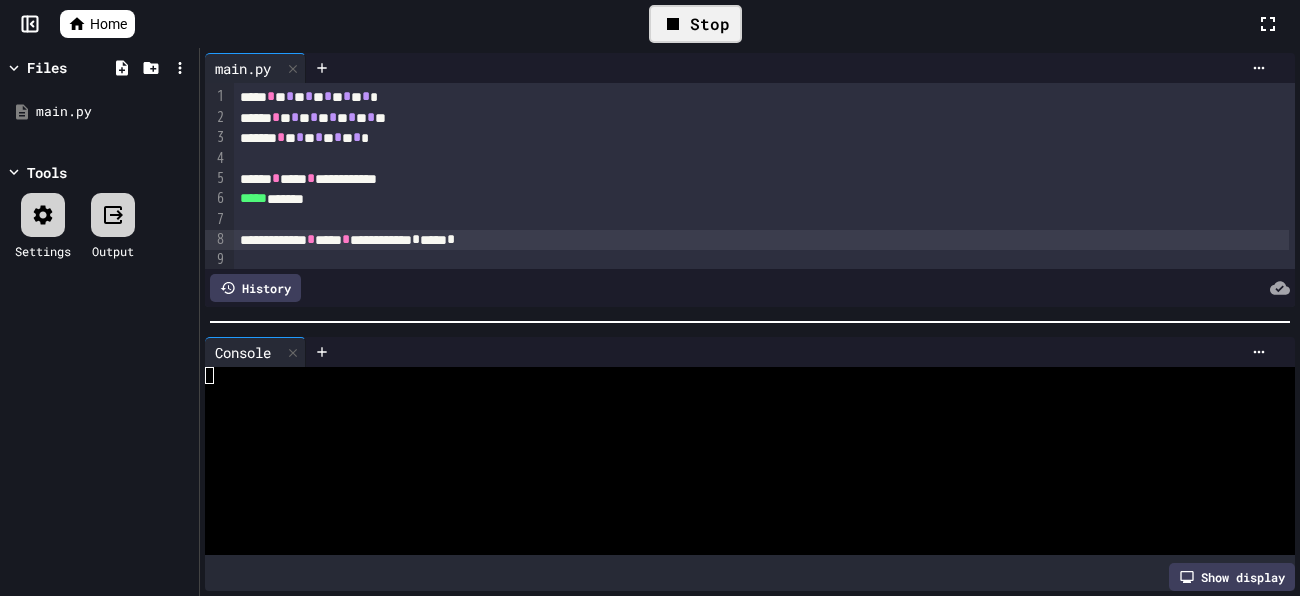 click on "*" at bounding box center [451, 239] 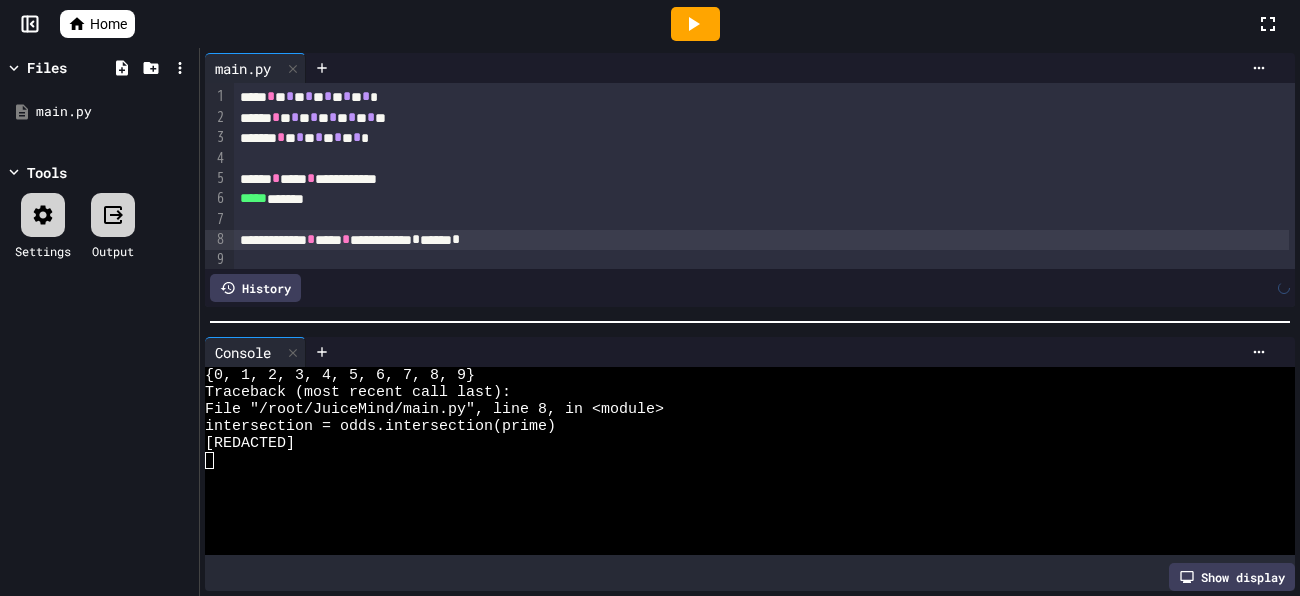 click 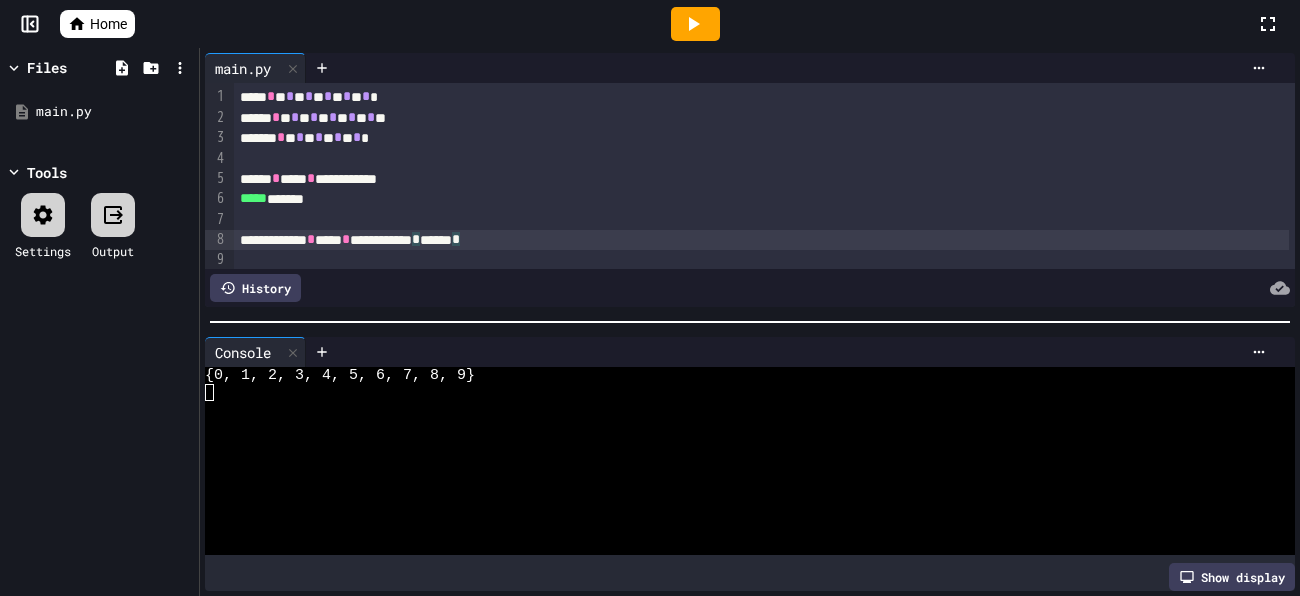 click on "[REDACTED]" at bounding box center (761, 240) 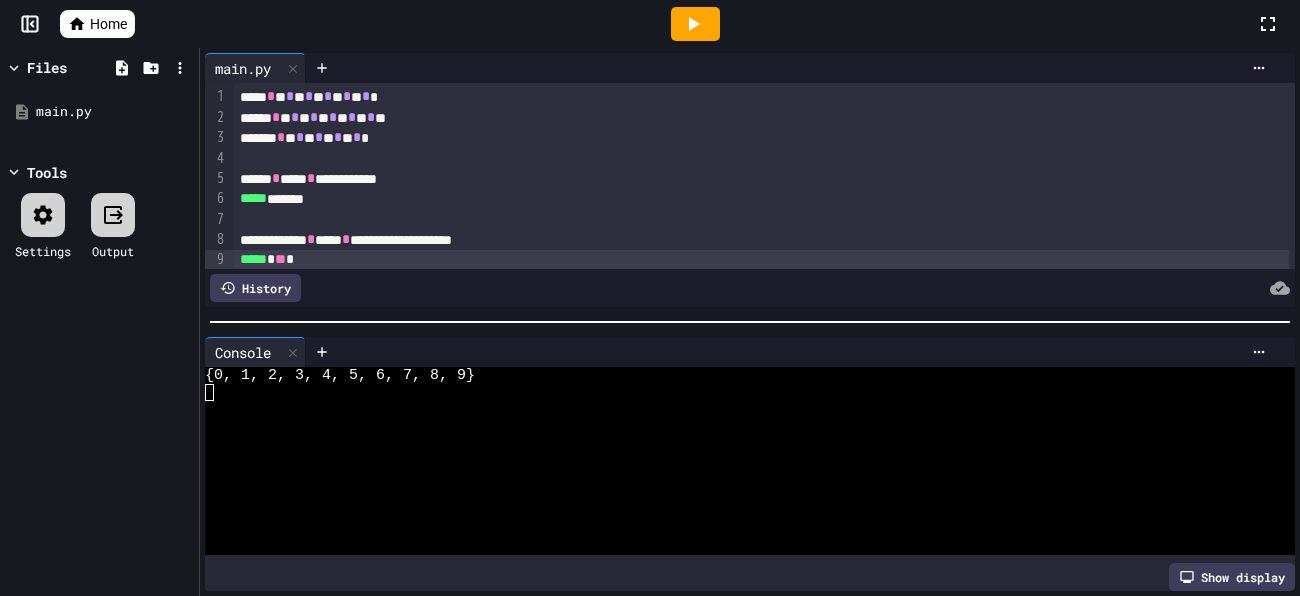 click on "*" at bounding box center [290, 259] 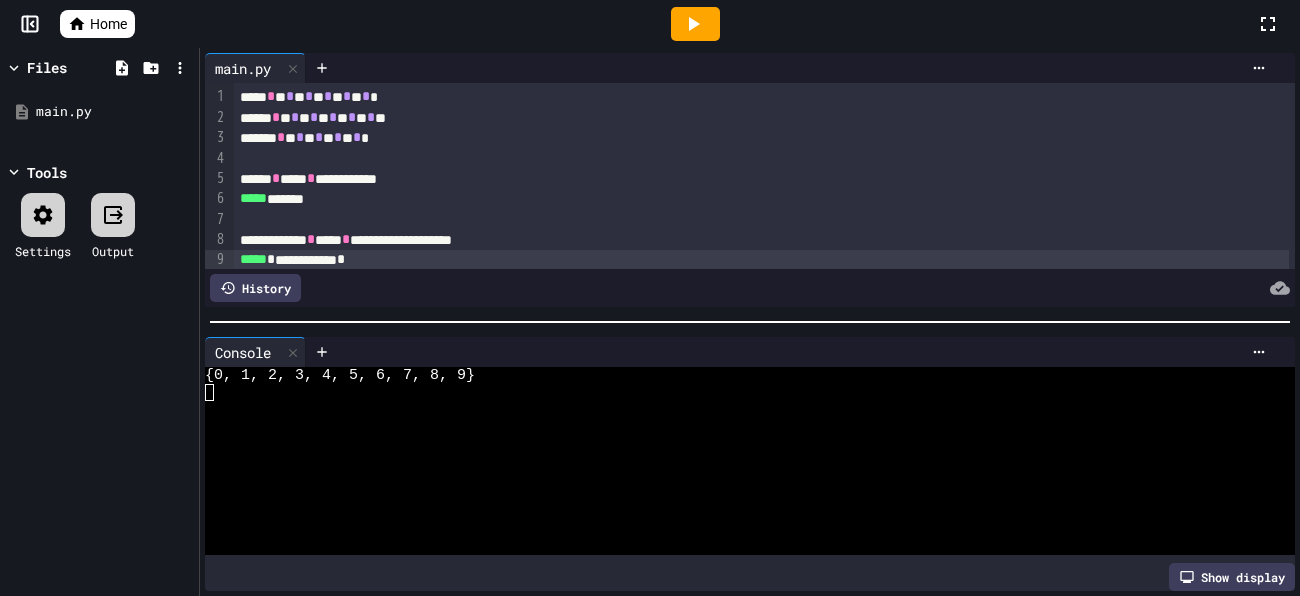 click 